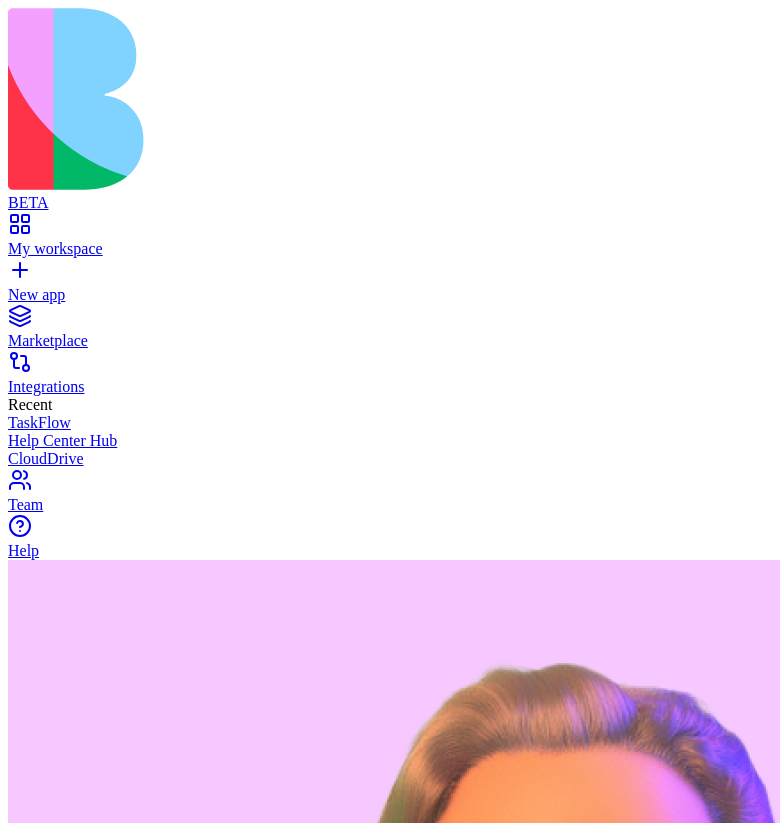 scroll, scrollTop: 0, scrollLeft: 0, axis: both 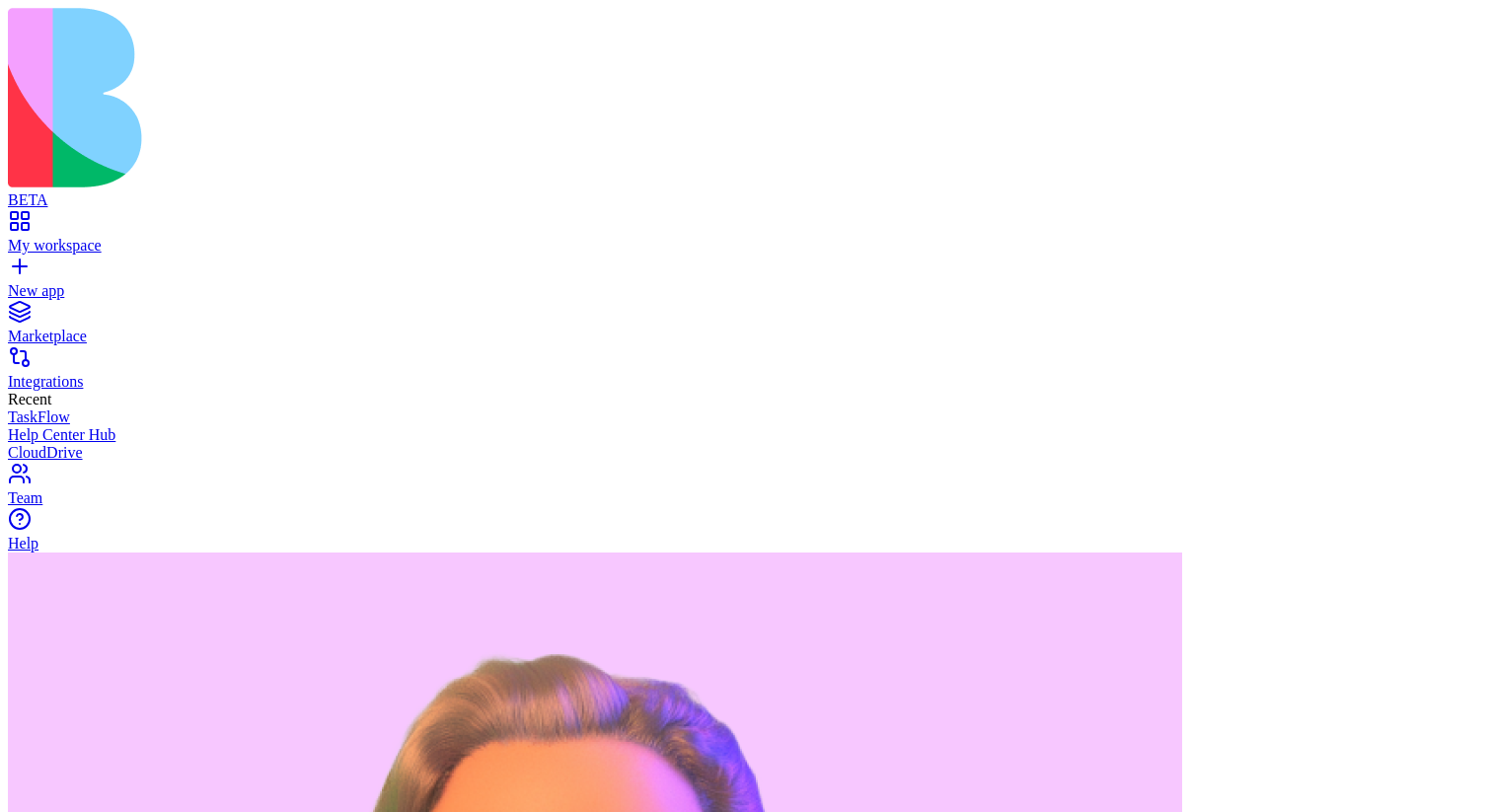 click on "Help Center Hub Share" at bounding box center (746, 1523) 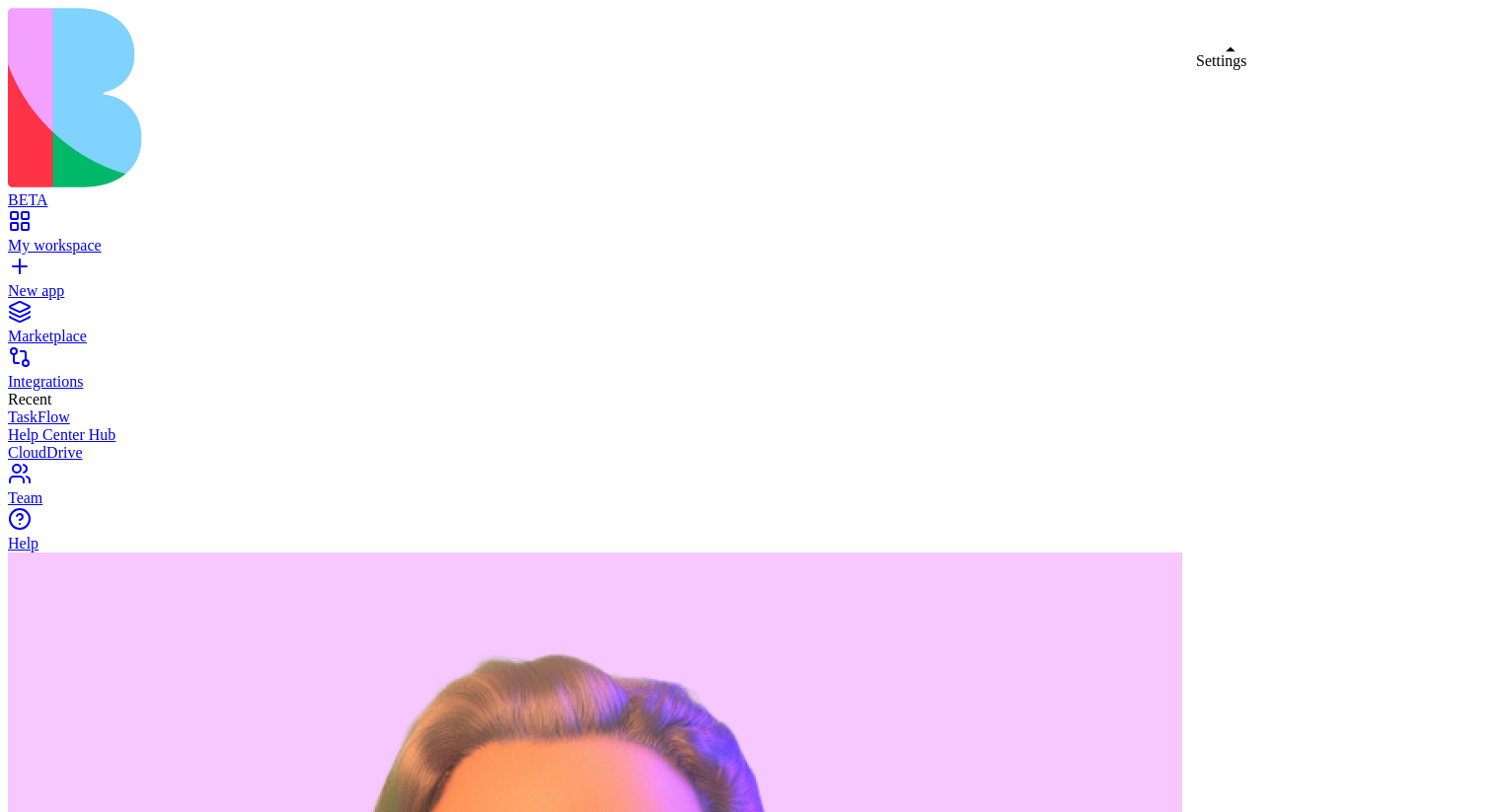 click on "Help Center Hub Share Admin" at bounding box center [746, 1523] 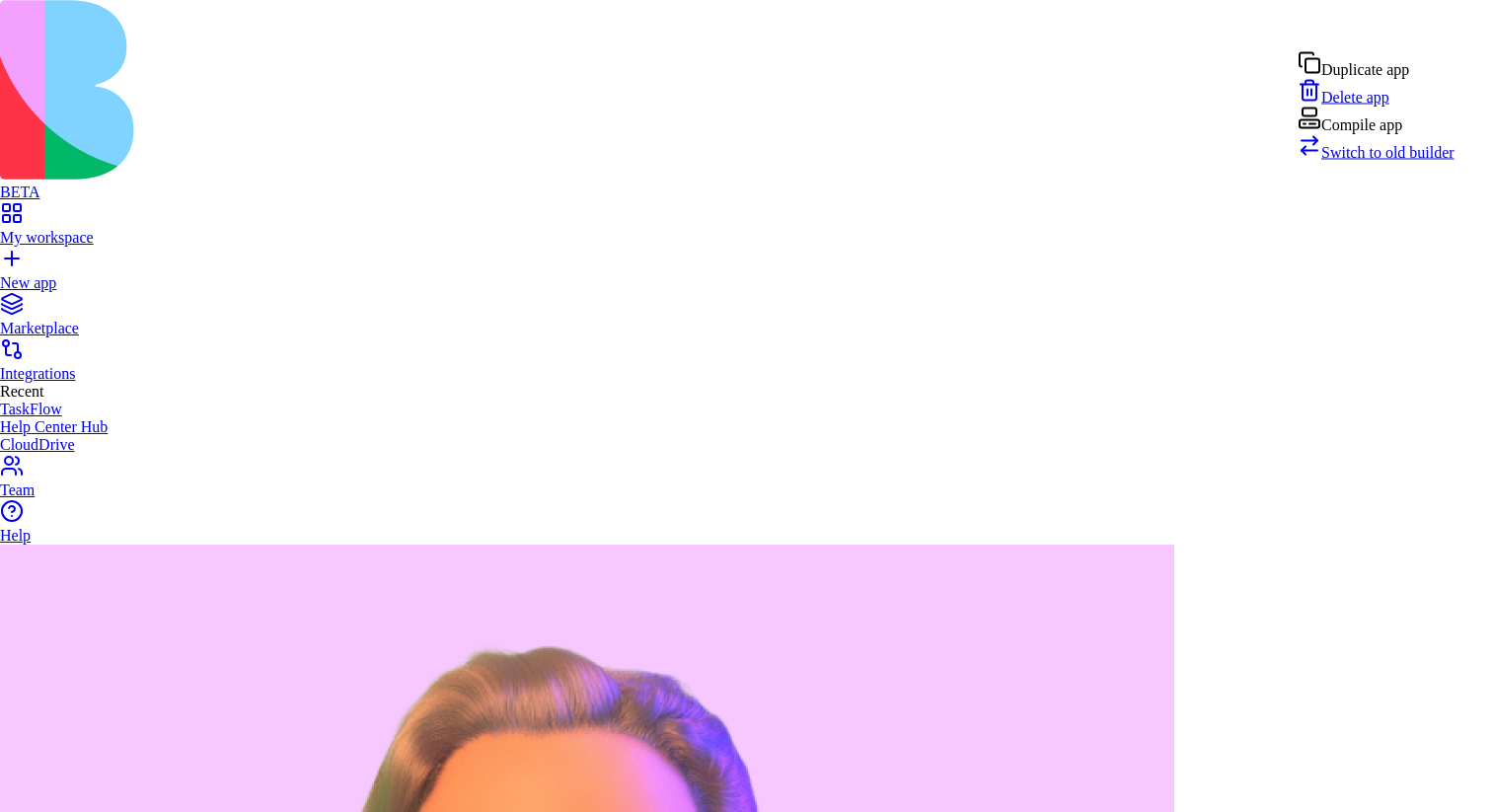 click on "BETA My workspace New app Marketplace Integrations Recent TaskFlow Help Center Hub CloudDrive Team Help Help Center Hub Share Admin Command Palette Search for a command to run... Logo Layers Active page GitMerge Routes Shield Errors Settings Settings CopySlash Detach X Close Settings Open dev tools by default The dev tools will be open by default when you run the application and when you refresh the browser. Show dev tools only when URL flag is set ? rdt =true Allows you to only show rdt when there is a flag in the URL search params set. (rdt=true) Hide the trigger until hovered The dev tools trigger will be hidden on the page until you hover over it. Show breakpoint indicator Whether to show the breakpoint indicator or not Depth of expansion for JSON objects * This allows you to change the depth of expanded properties of json objects. Hotkey to open/close development tools ******* This allows you to change the default hotkey used to open development tools. Min height of the dev tools (px) *** *** ChevronDown" at bounding box center [746, 1553] 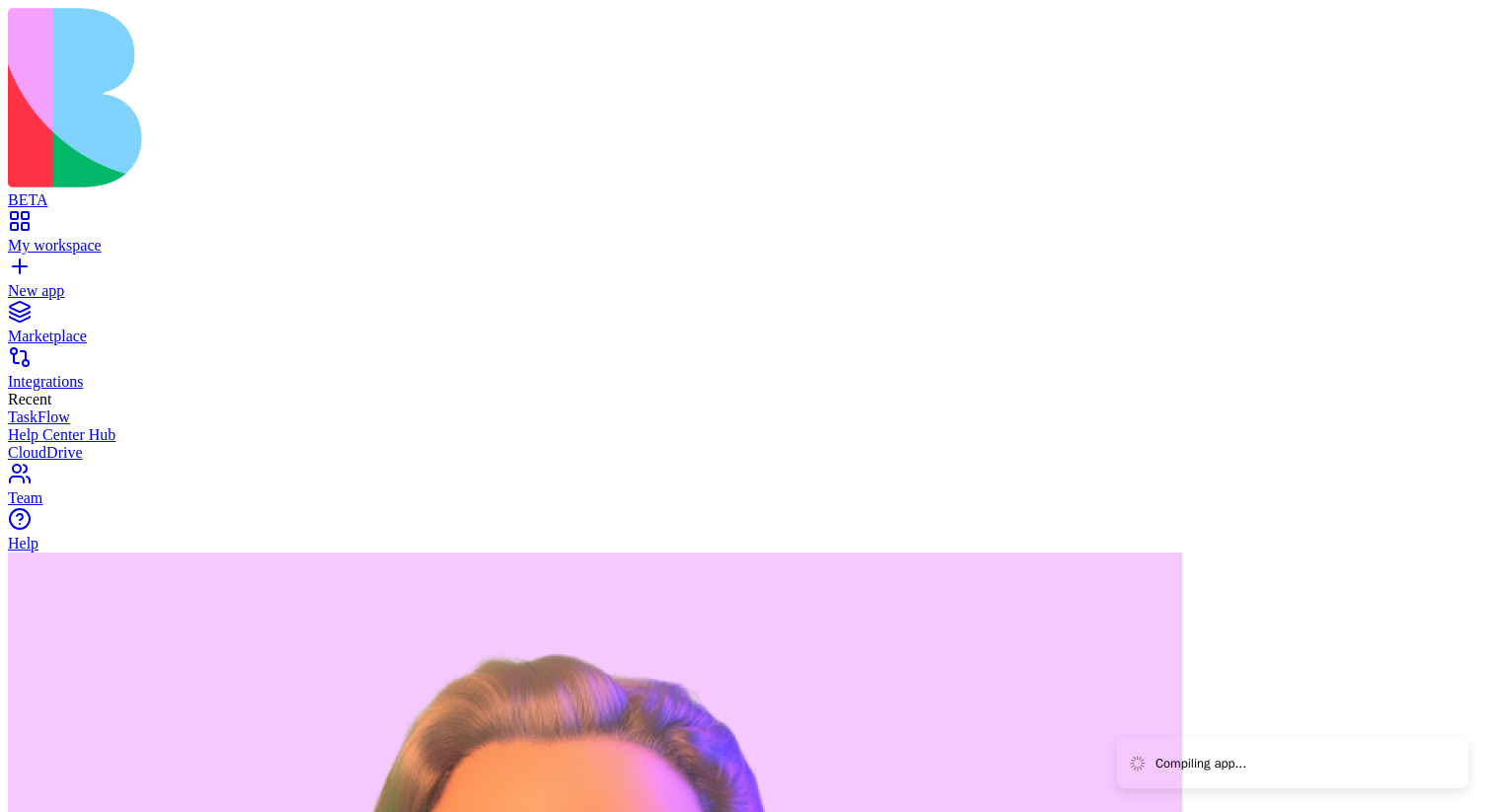 scroll, scrollTop: 25620, scrollLeft: 0, axis: vertical 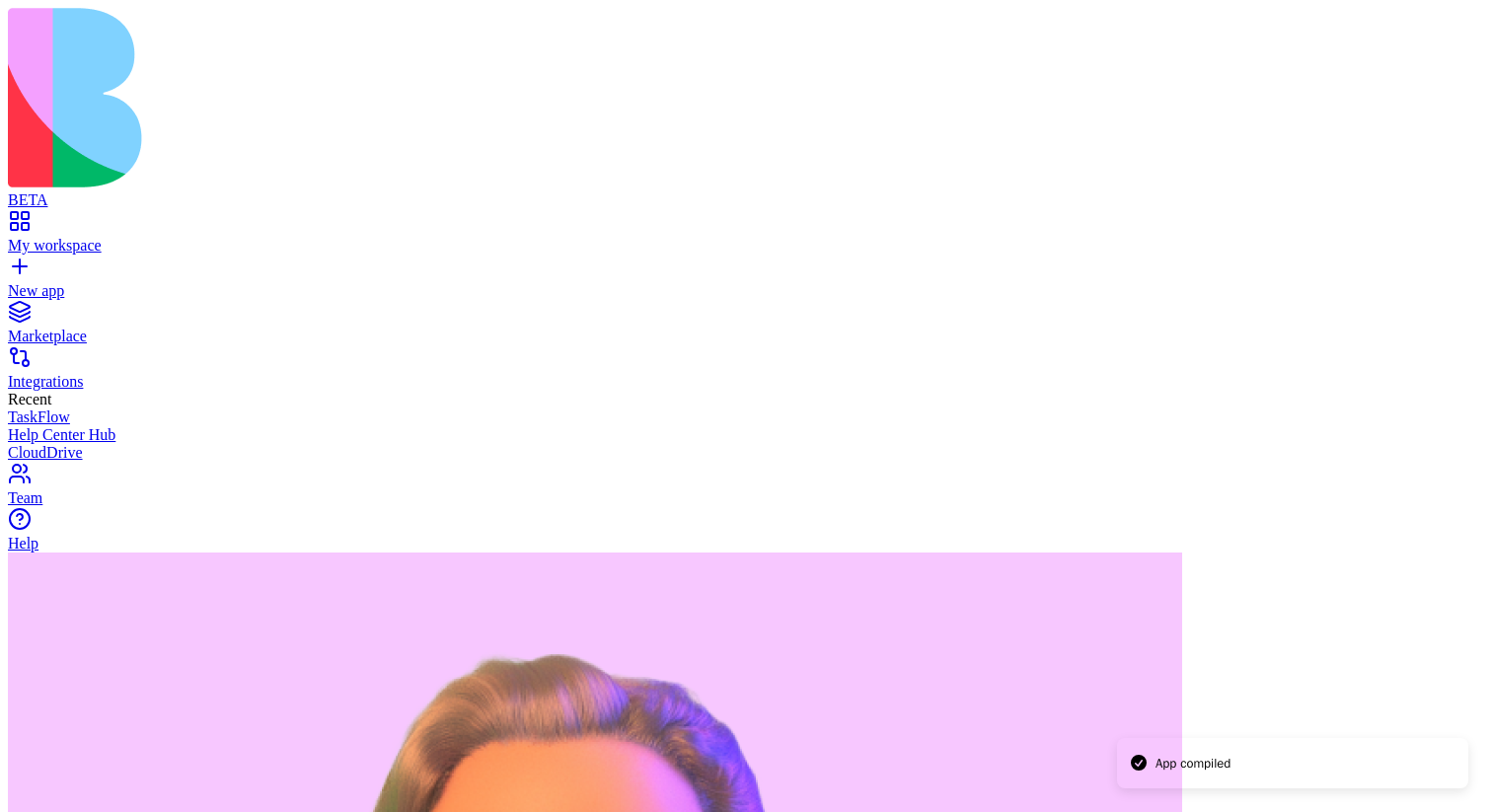 click on "**********" at bounding box center (156, 1829) 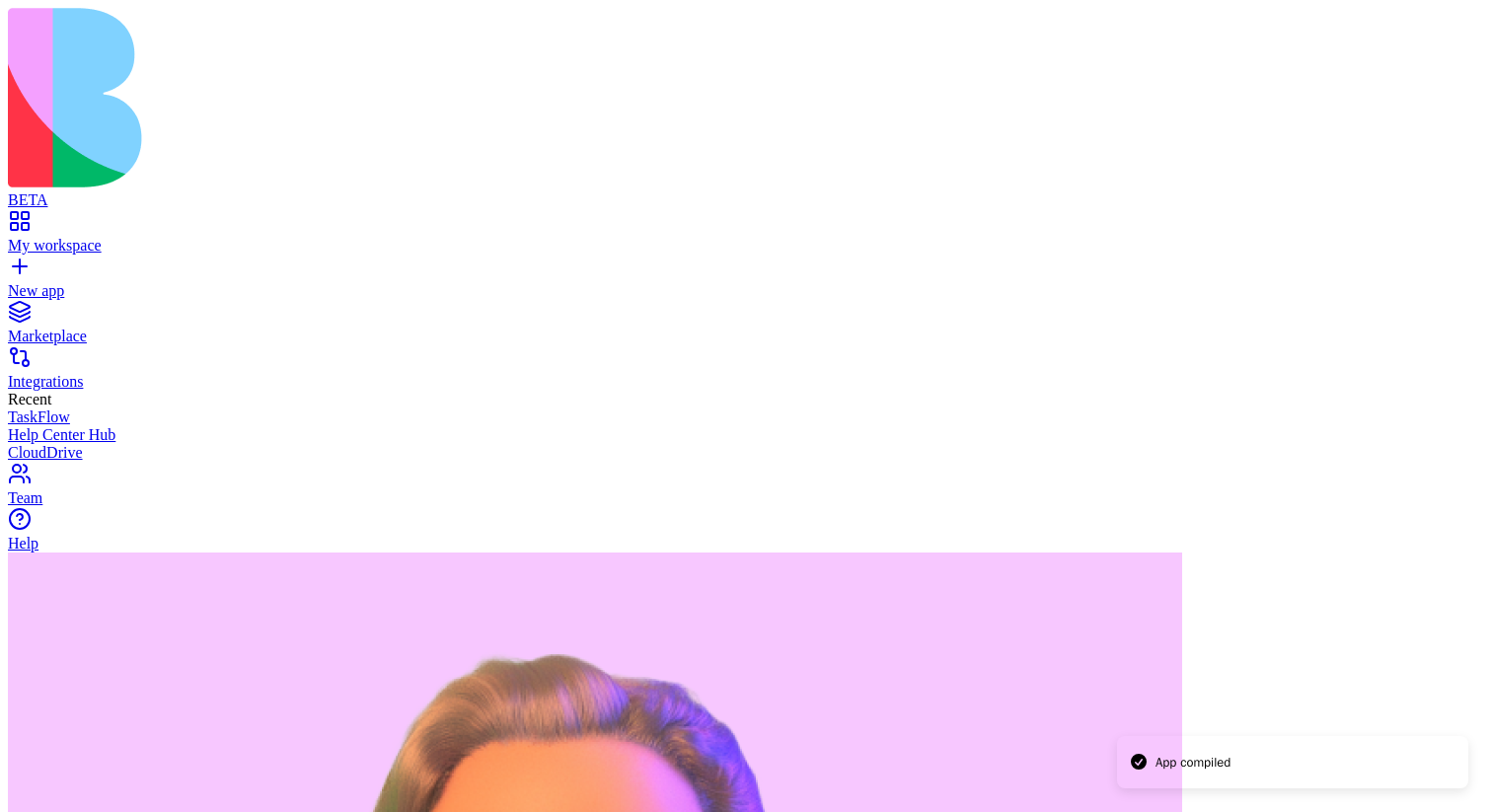 click on "App compiled" at bounding box center [1293, 763] 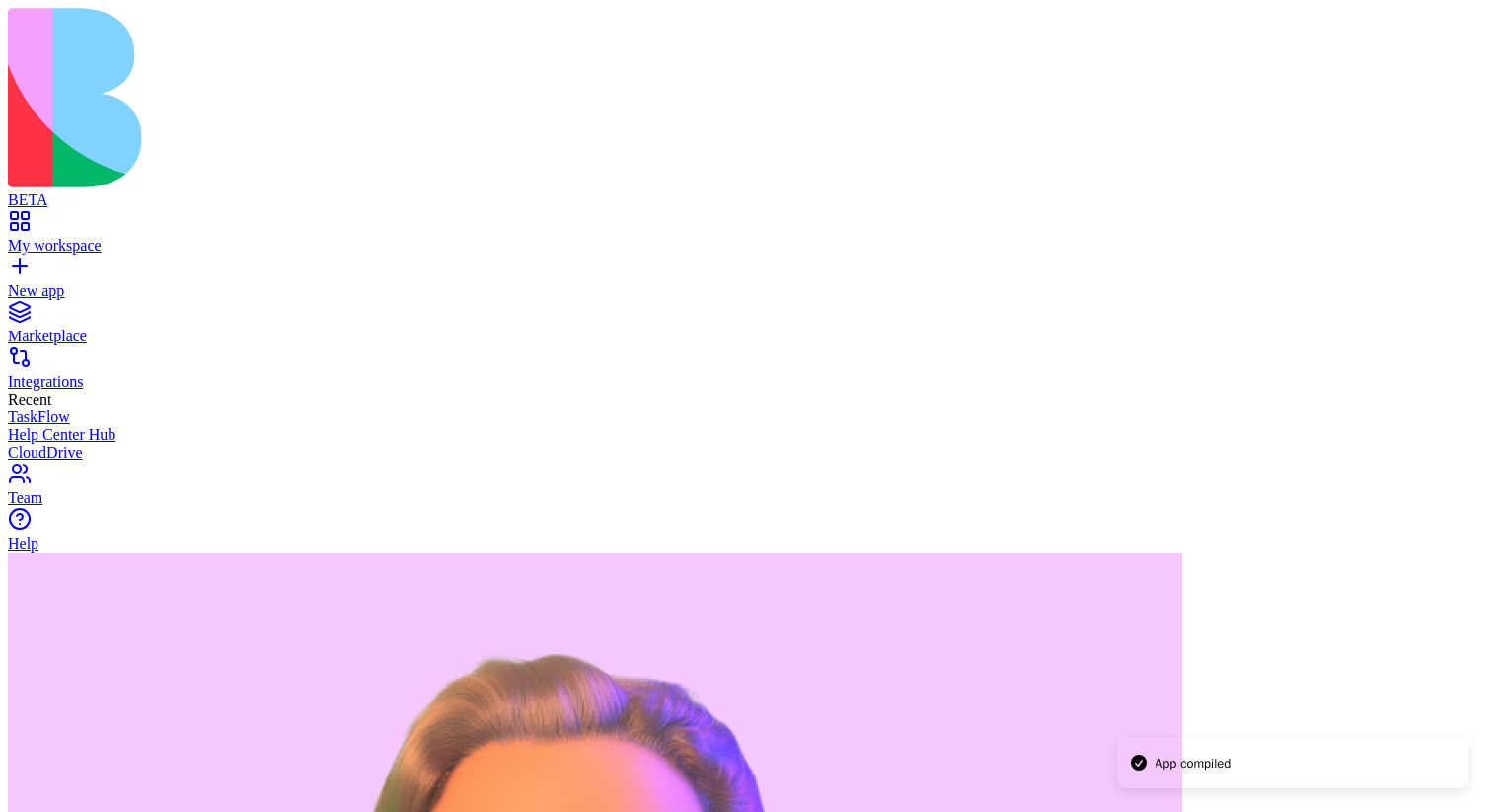 scroll, scrollTop: 6365, scrollLeft: 0, axis: vertical 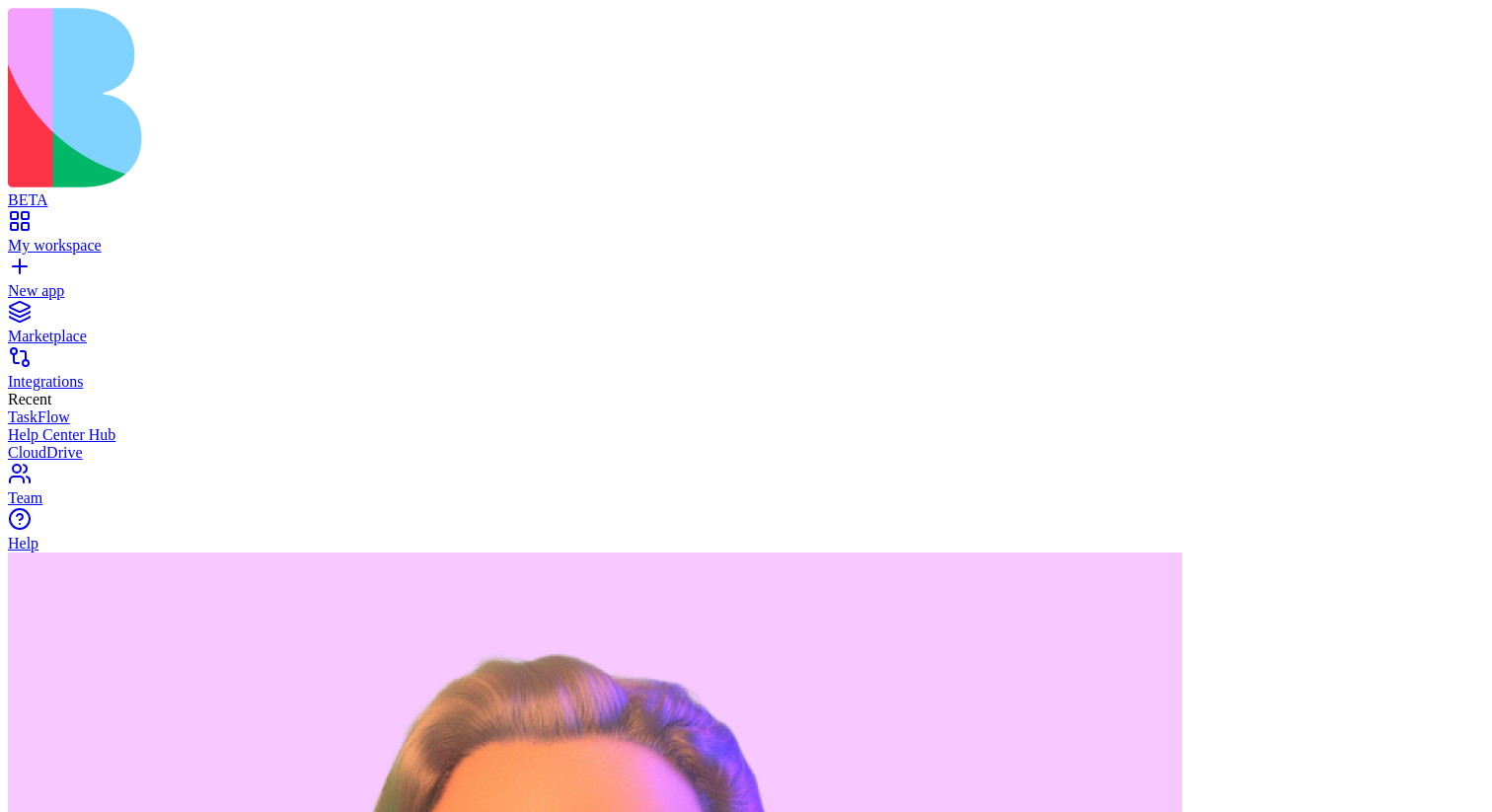 type on "**********" 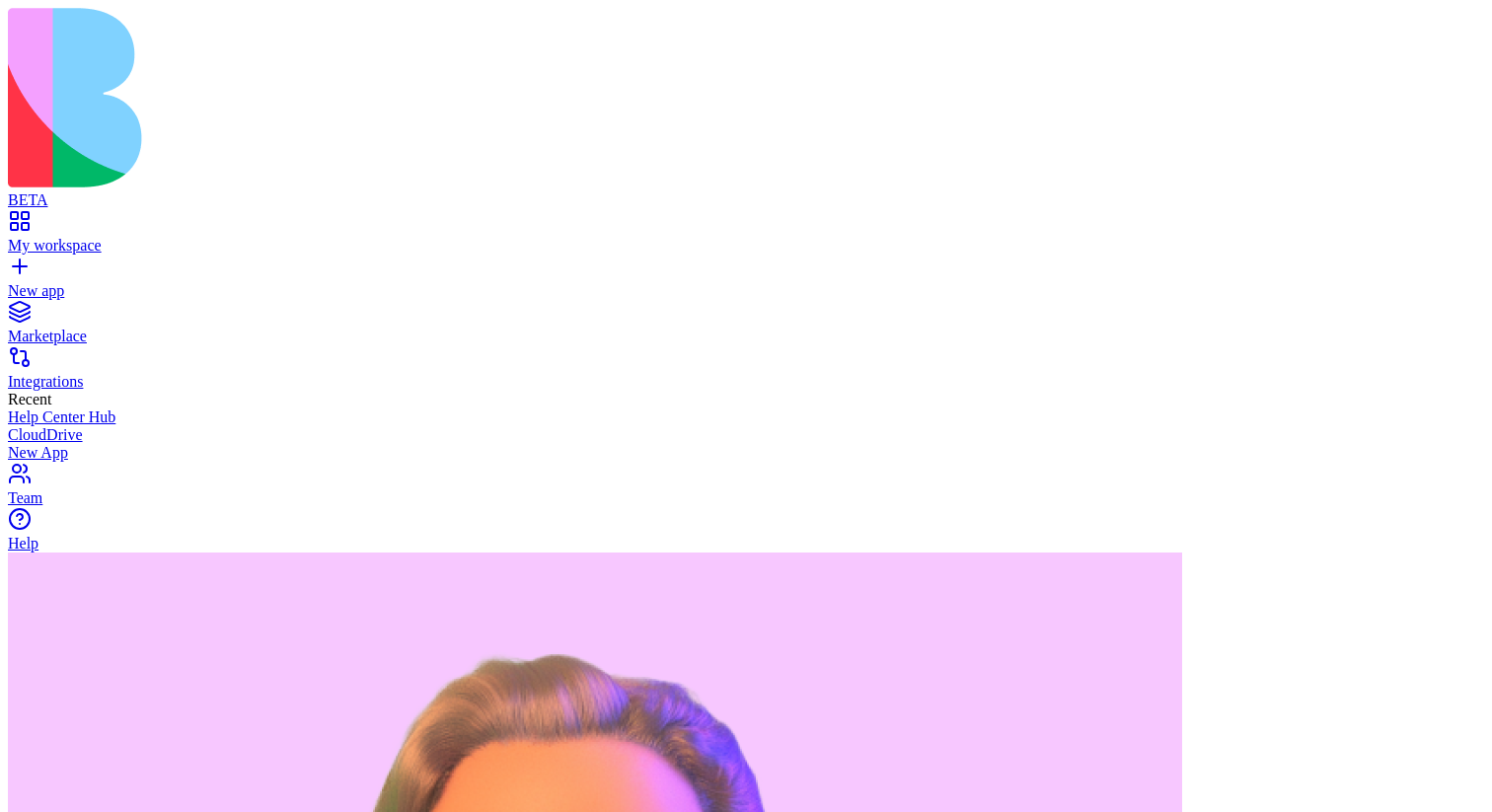 type 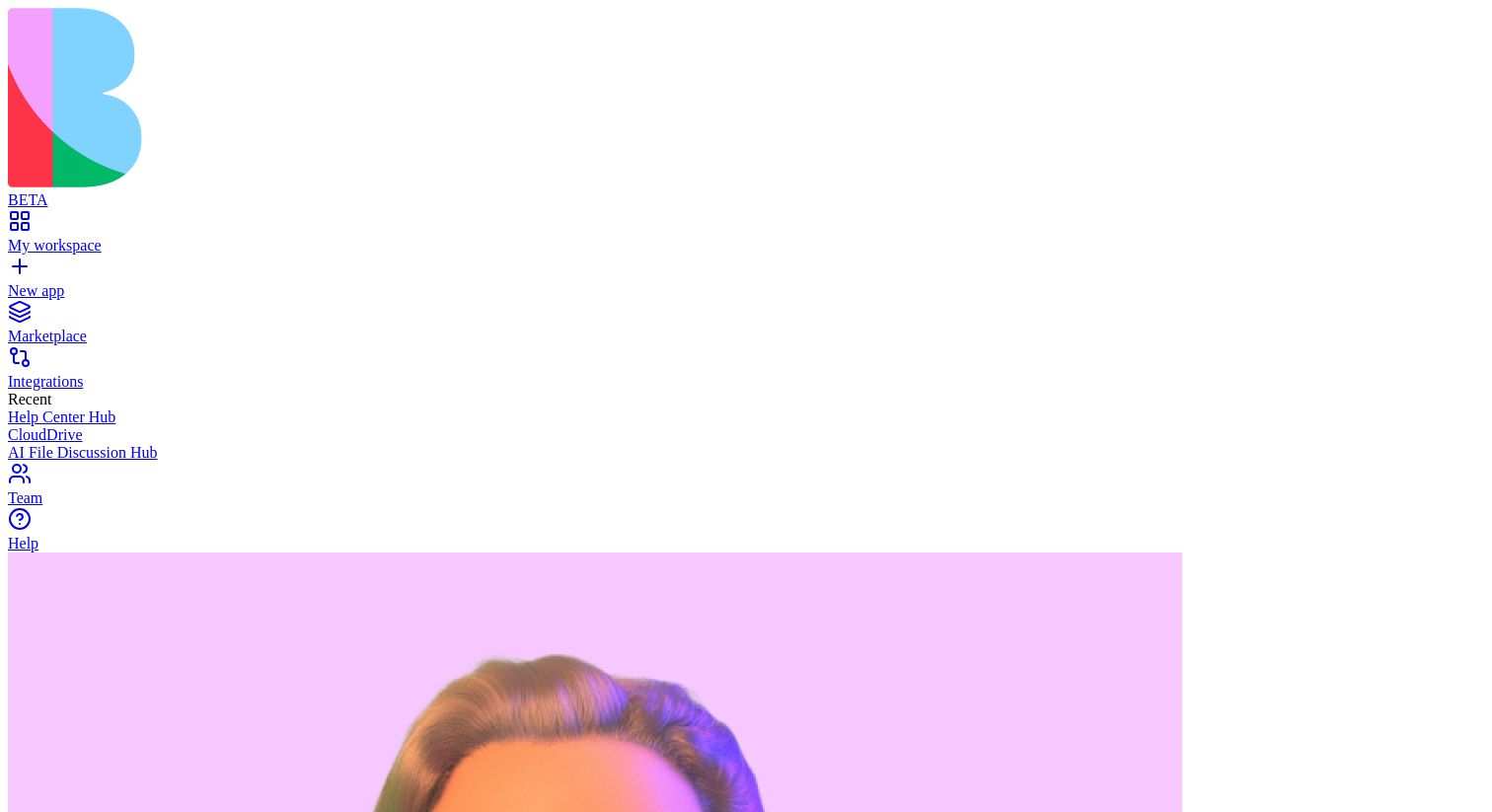 click at bounding box center (28, 1401) 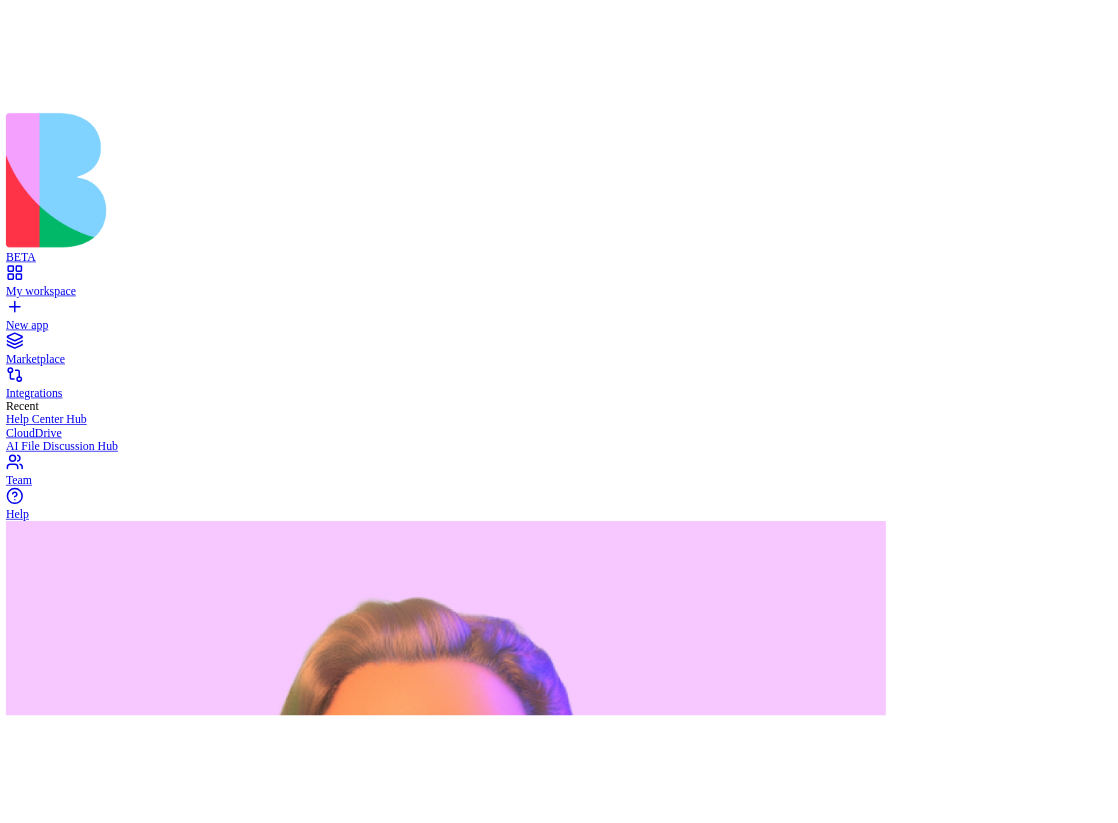 scroll, scrollTop: 0, scrollLeft: 0, axis: both 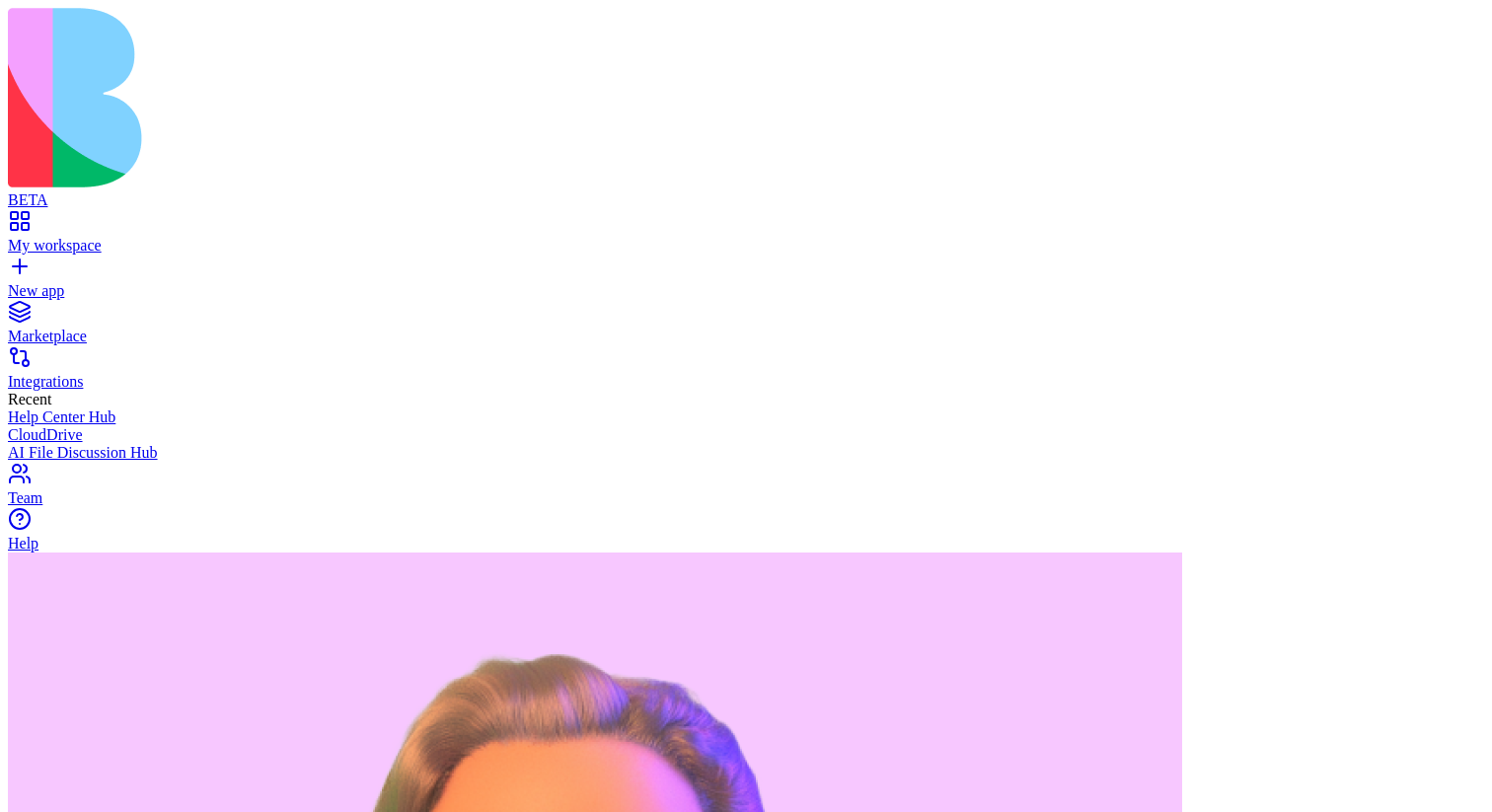 click on "Download File" at bounding box center [156, 1924] 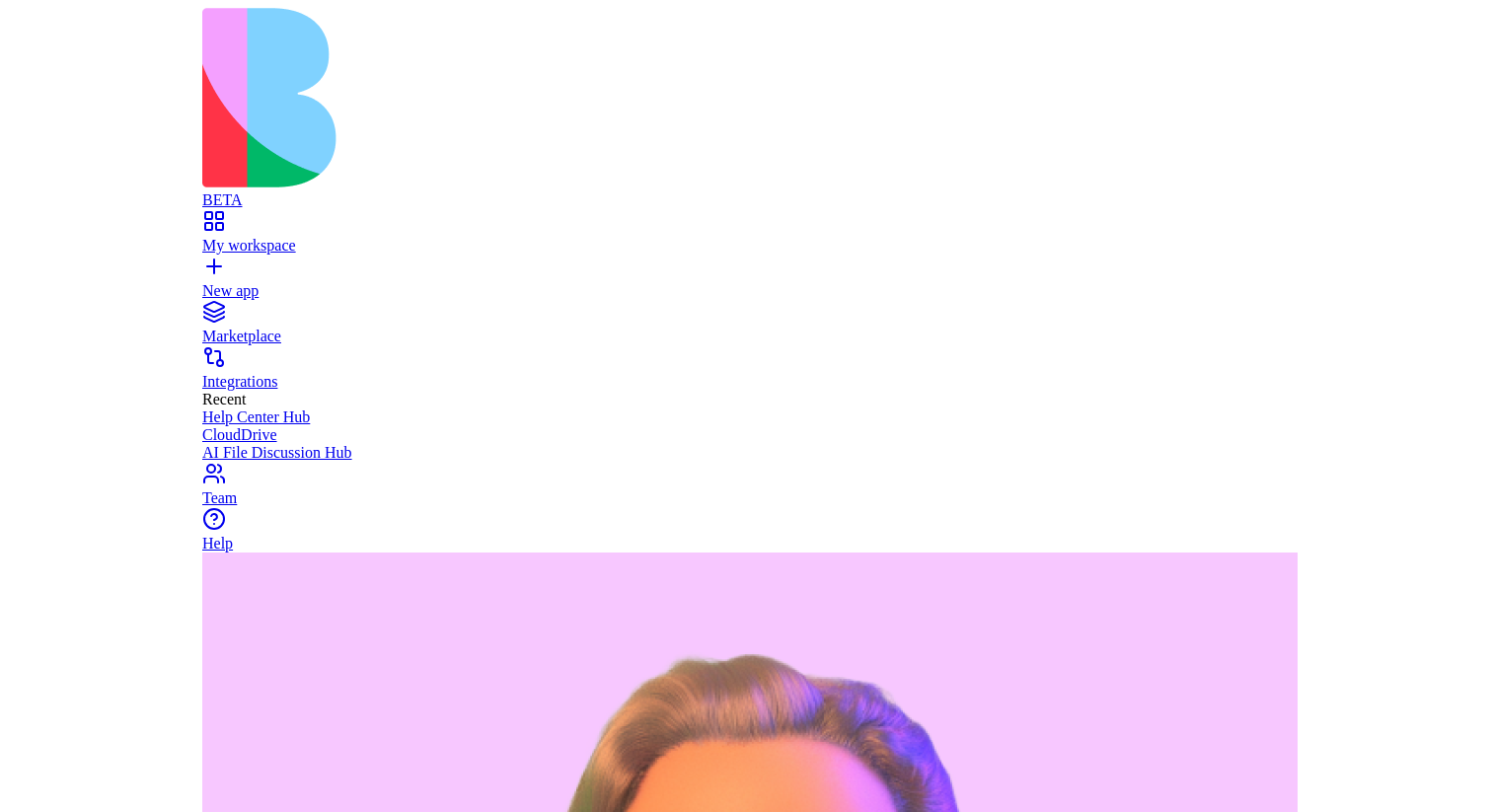 scroll, scrollTop: 0, scrollLeft: 0, axis: both 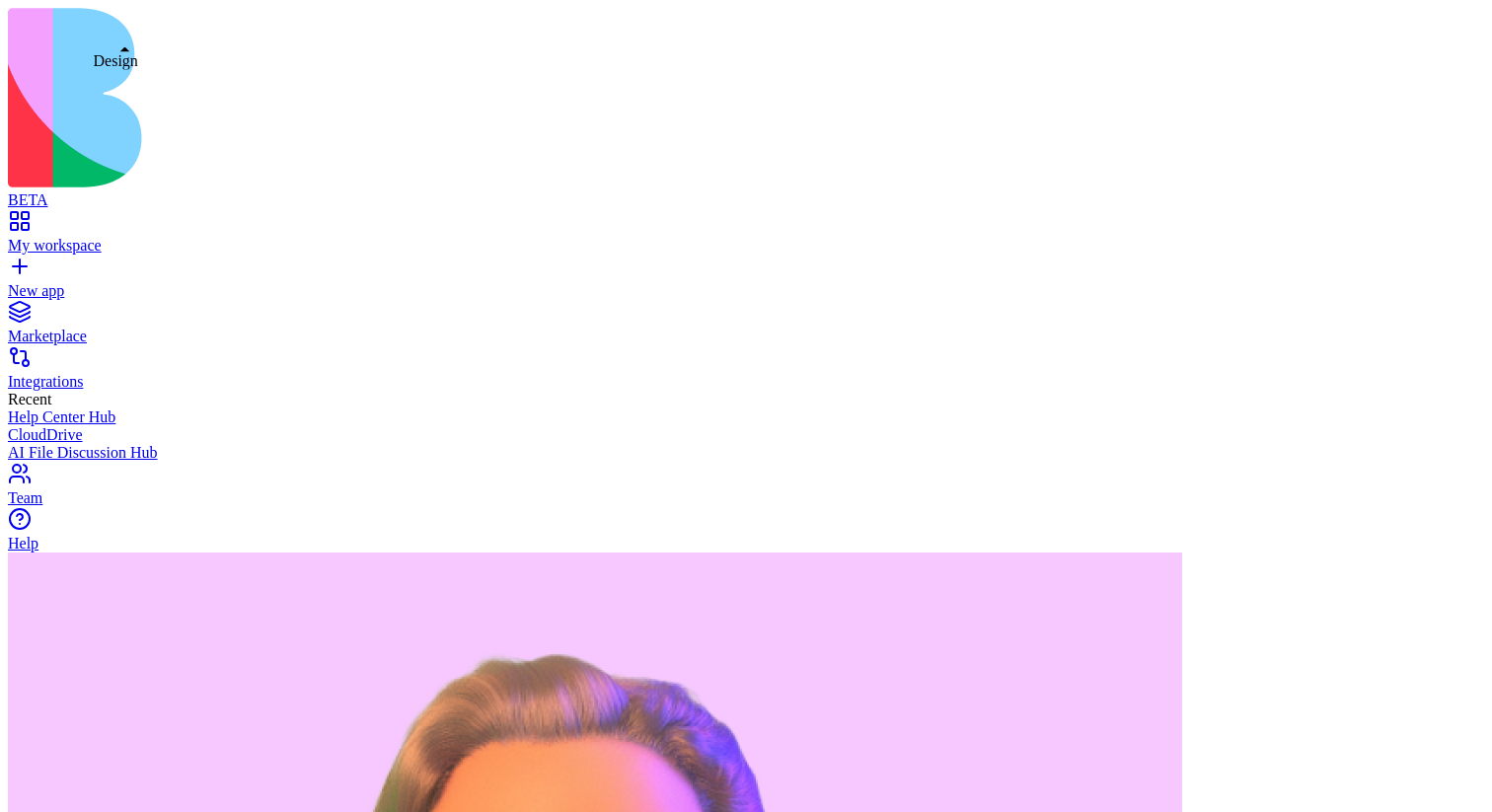 click at bounding box center [39, 1419] 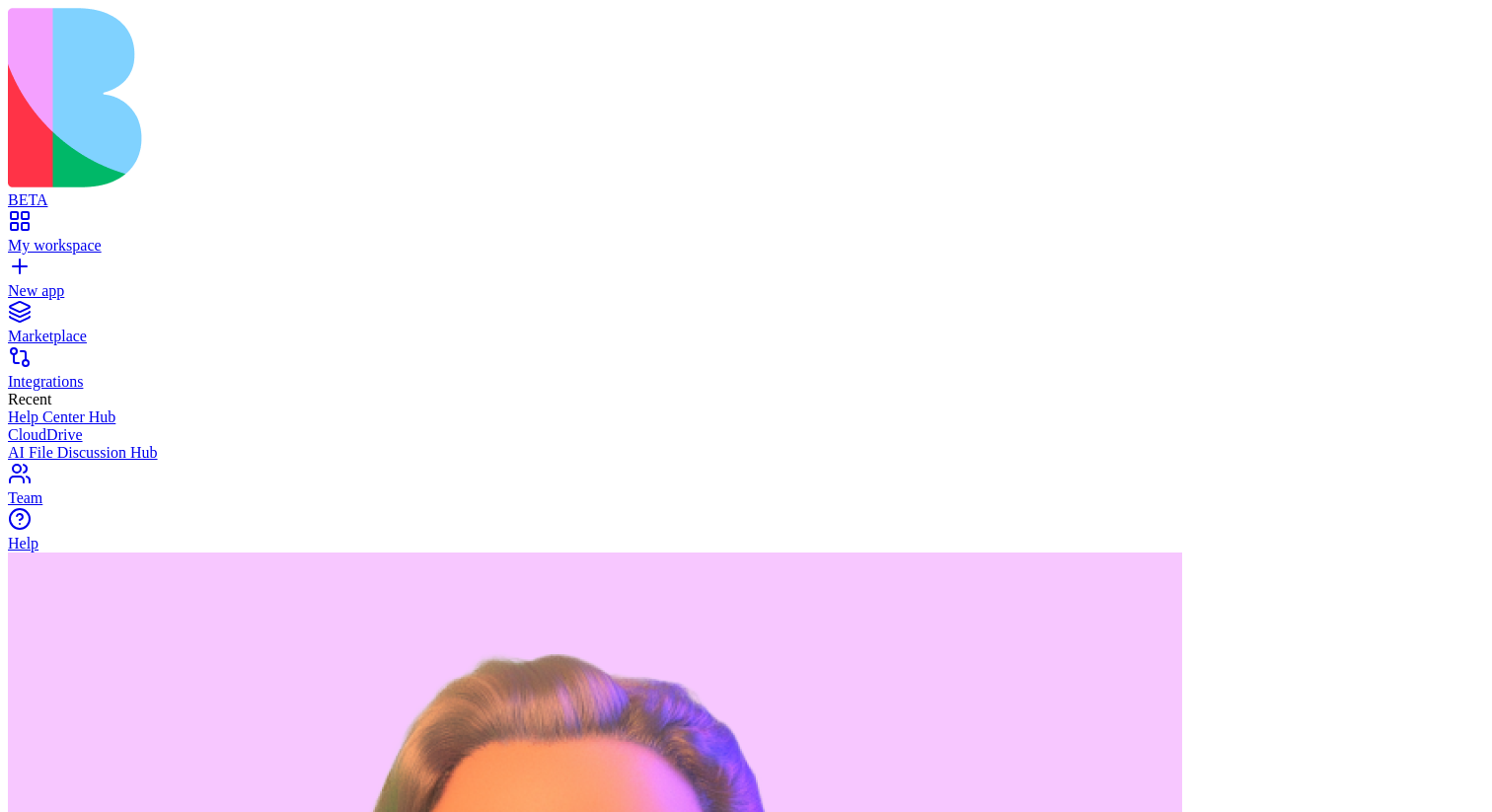 click on "Dev Mode" at bounding box center (121, 1887) 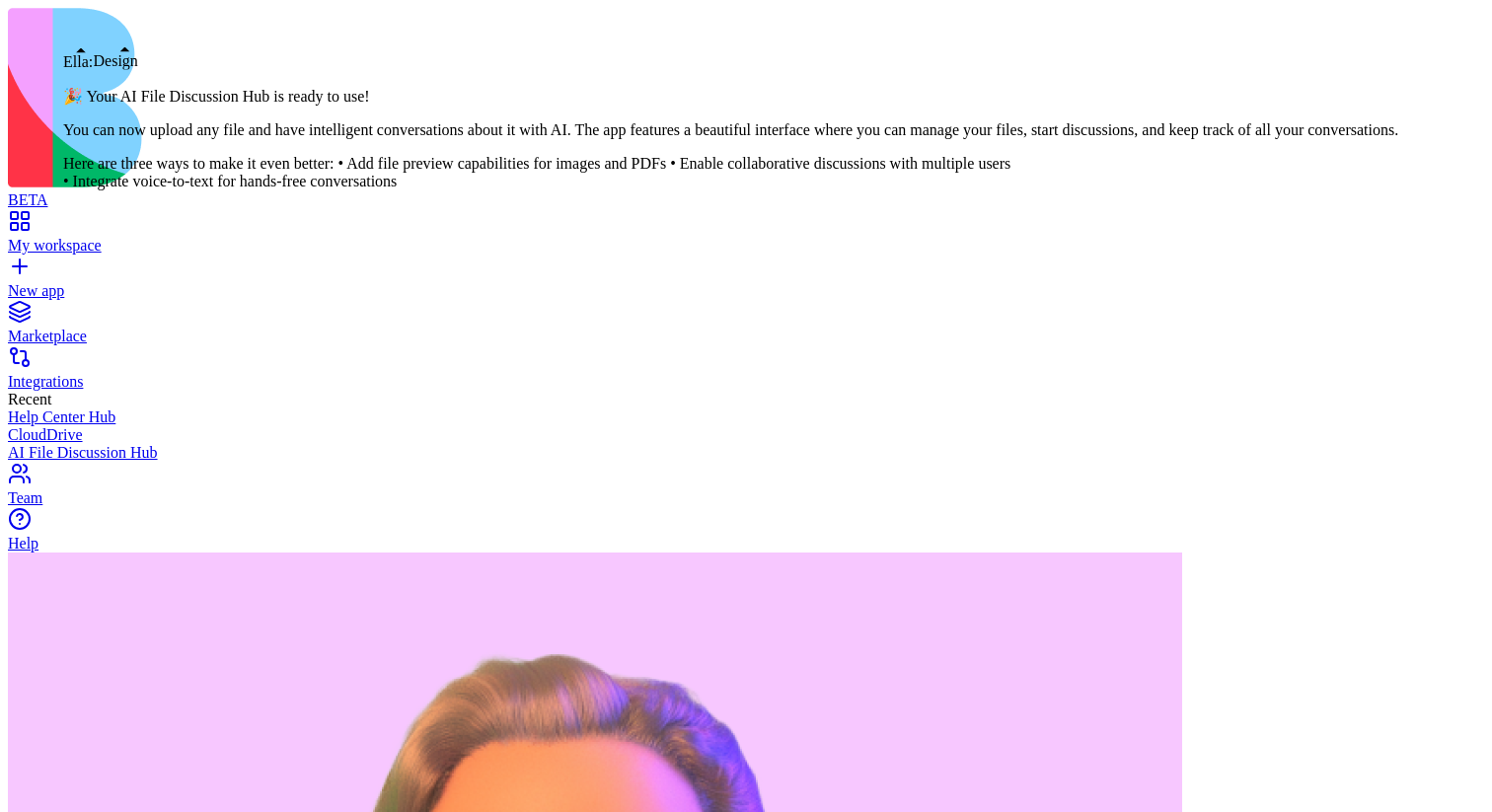 click at bounding box center [16, 1399] 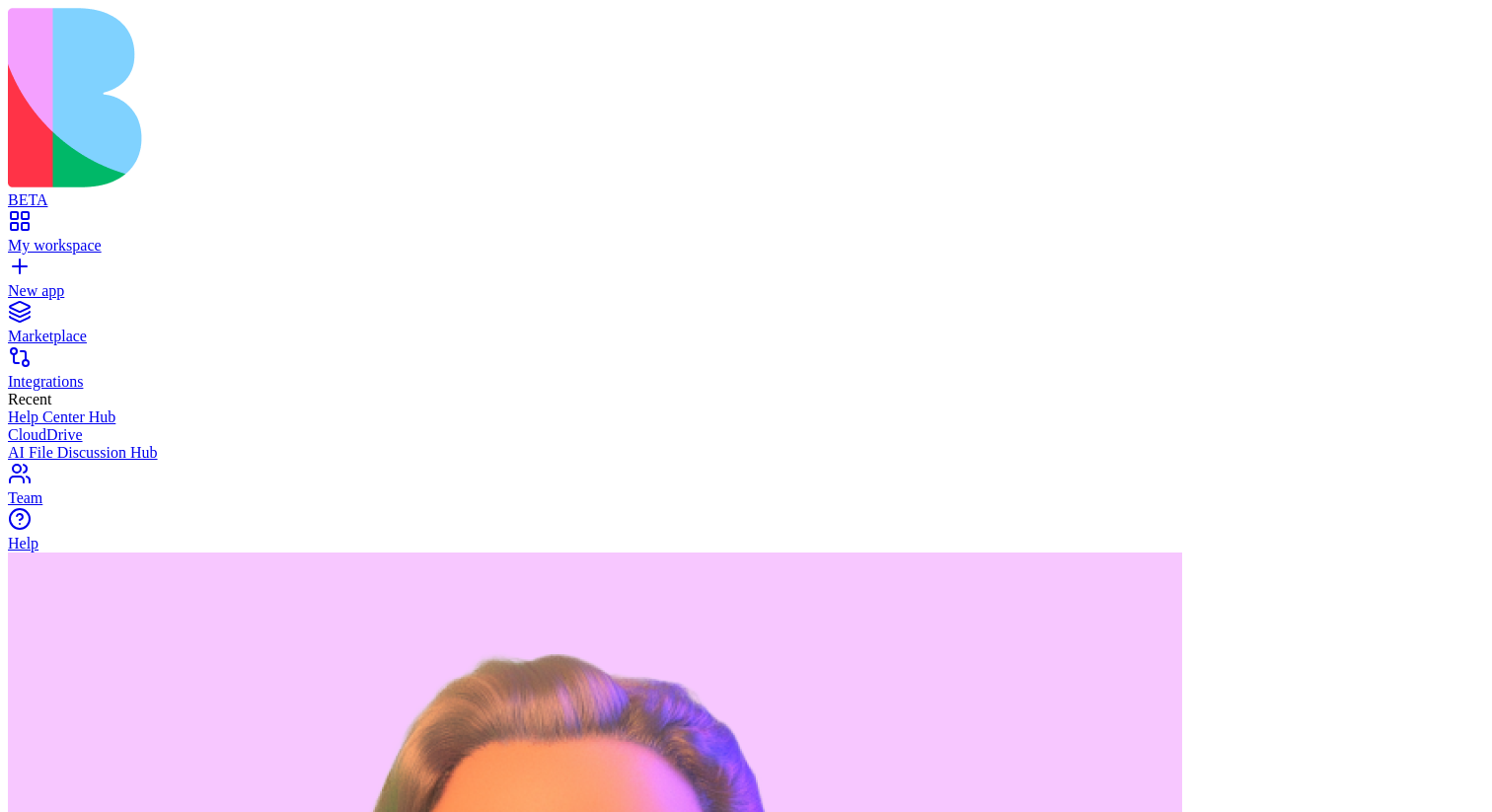 scroll, scrollTop: 379, scrollLeft: 0, axis: vertical 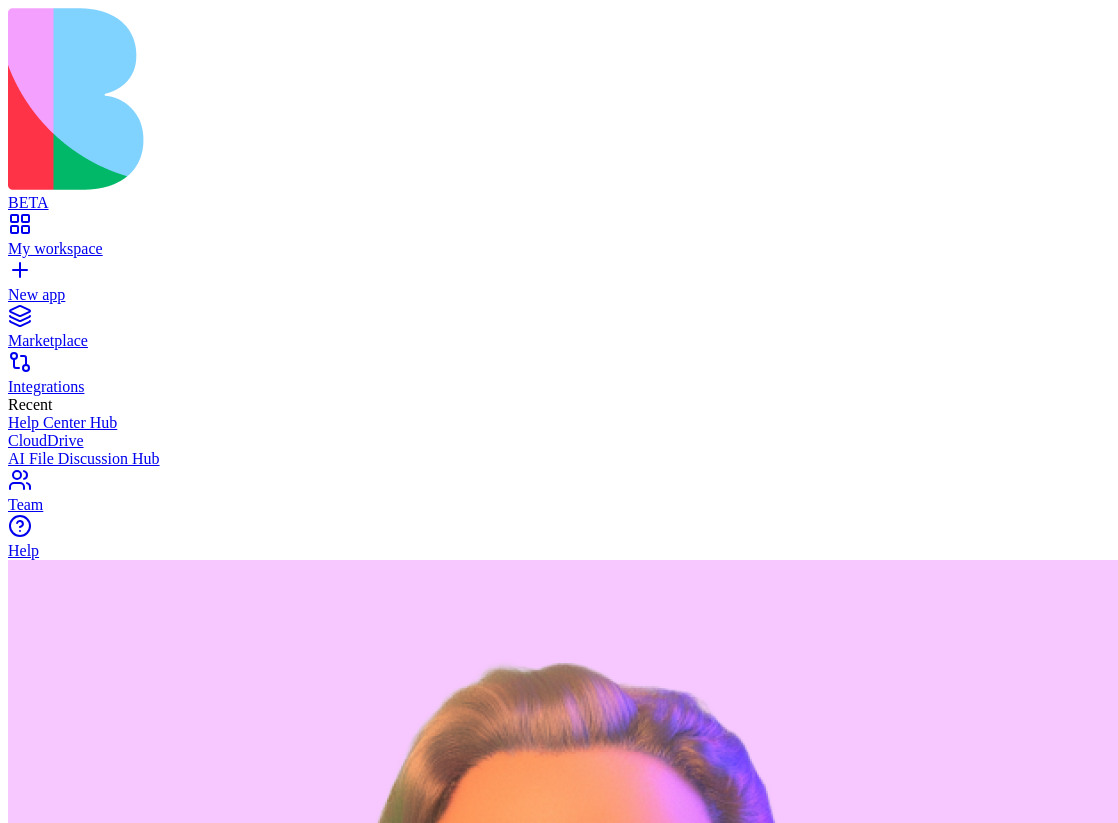 click at bounding box center (158, 10870) 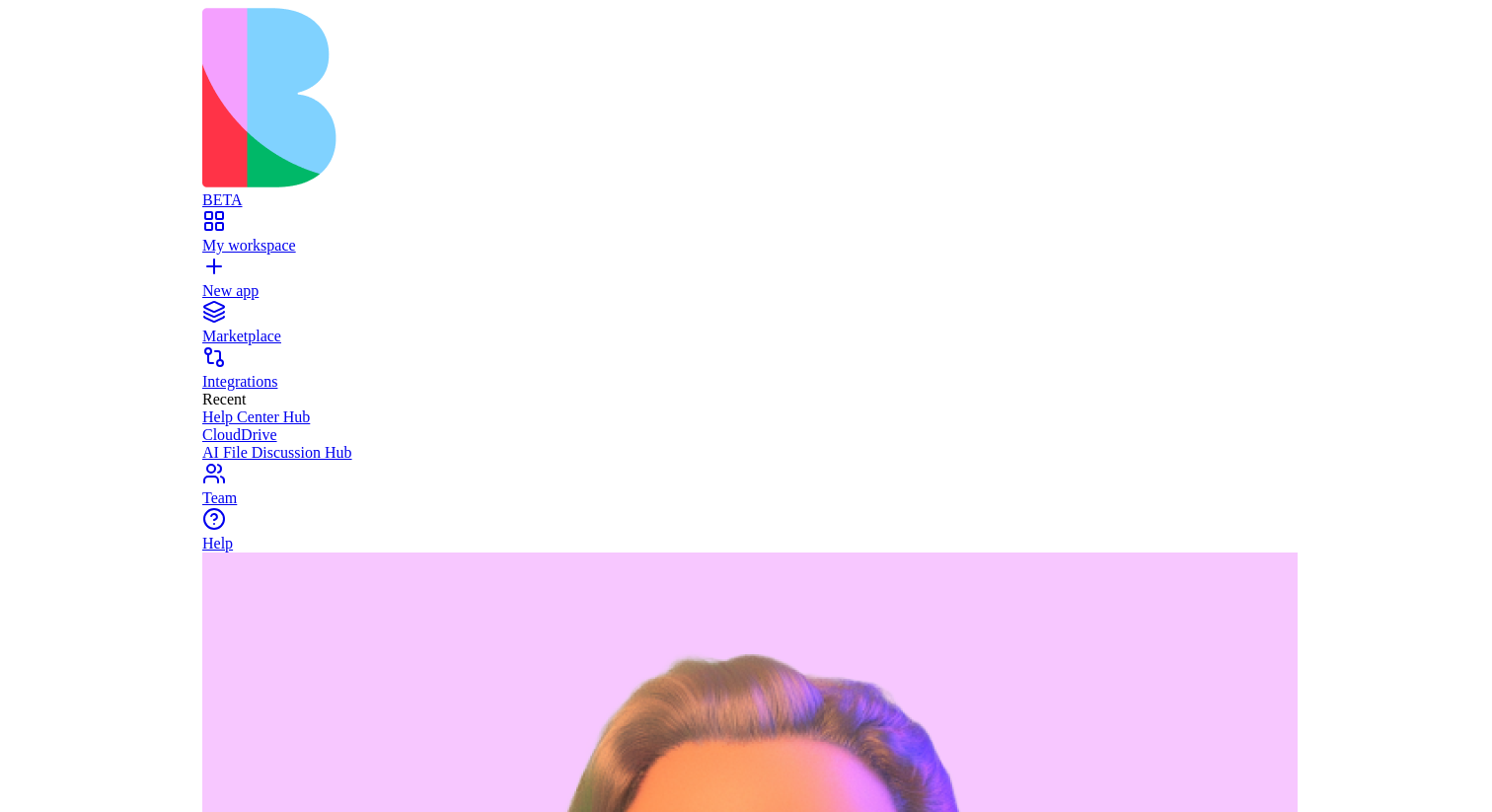 scroll, scrollTop: 3830, scrollLeft: 0, axis: vertical 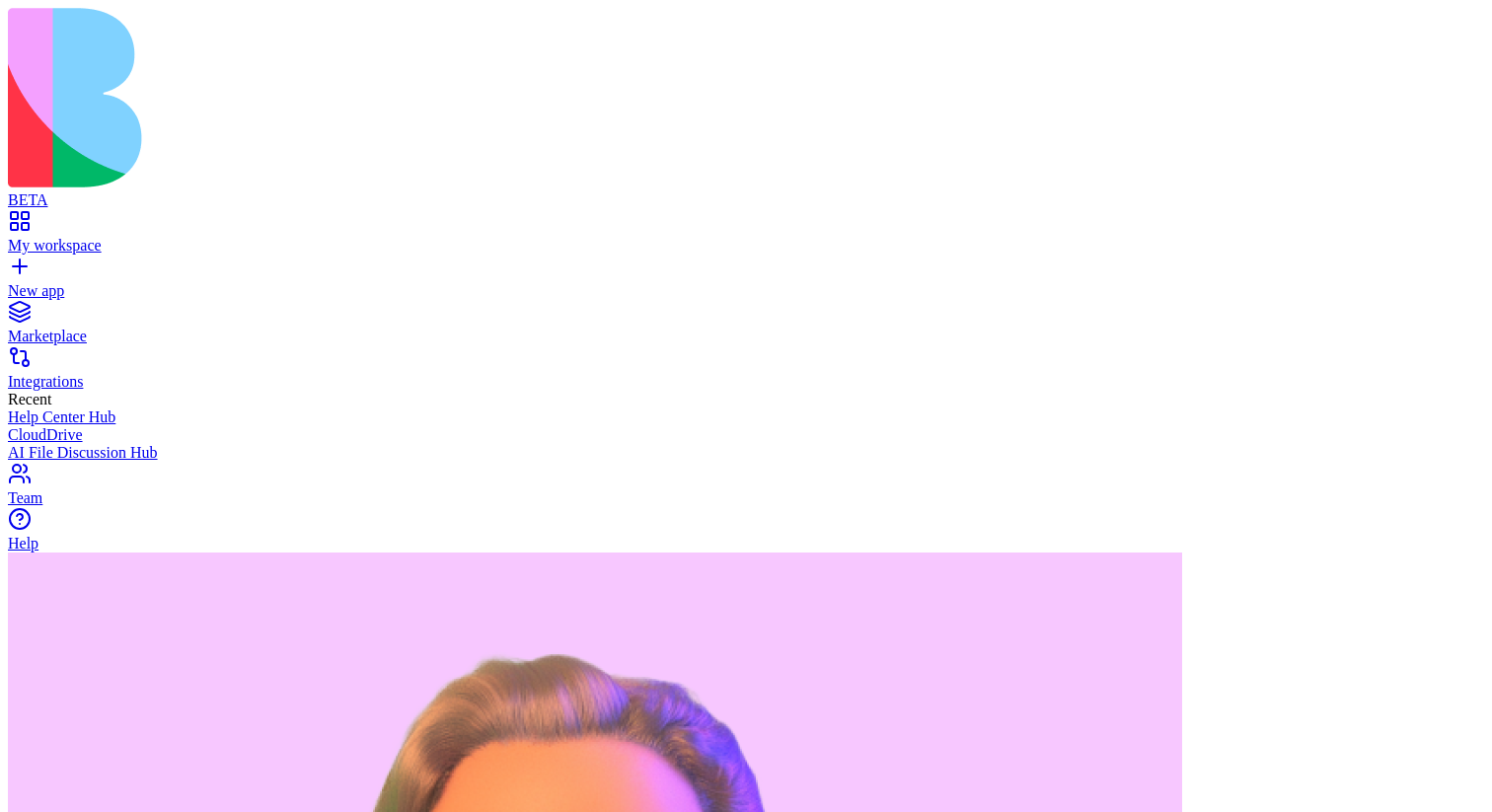 click at bounding box center [156, 10725] 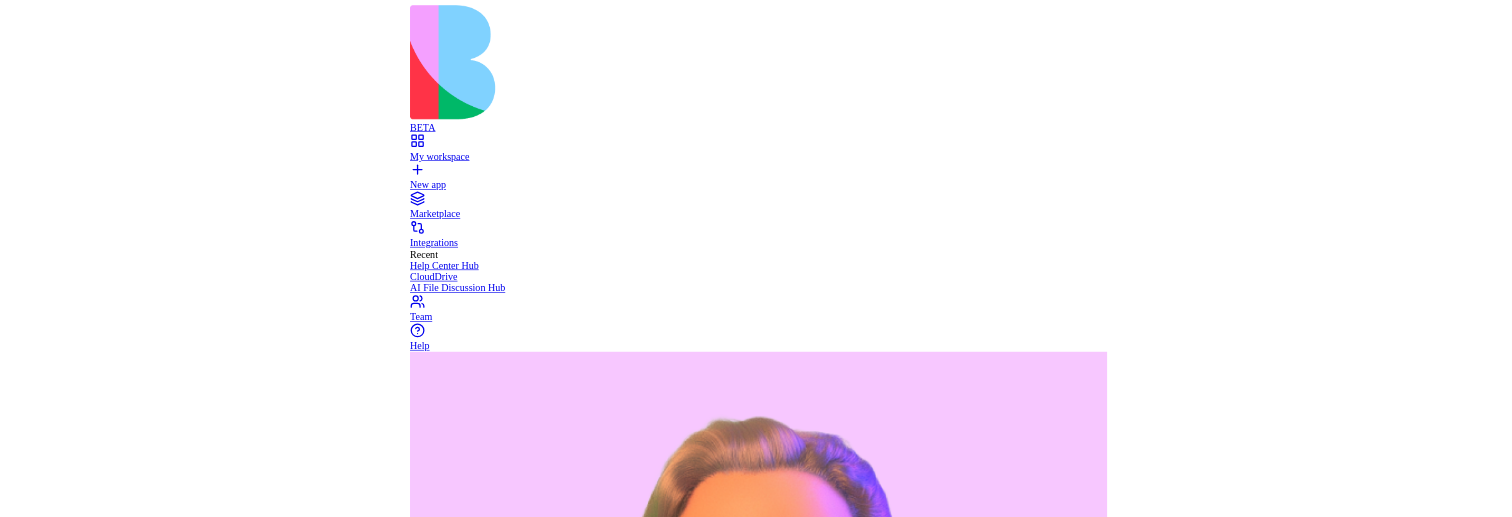 scroll, scrollTop: 7261, scrollLeft: 0, axis: vertical 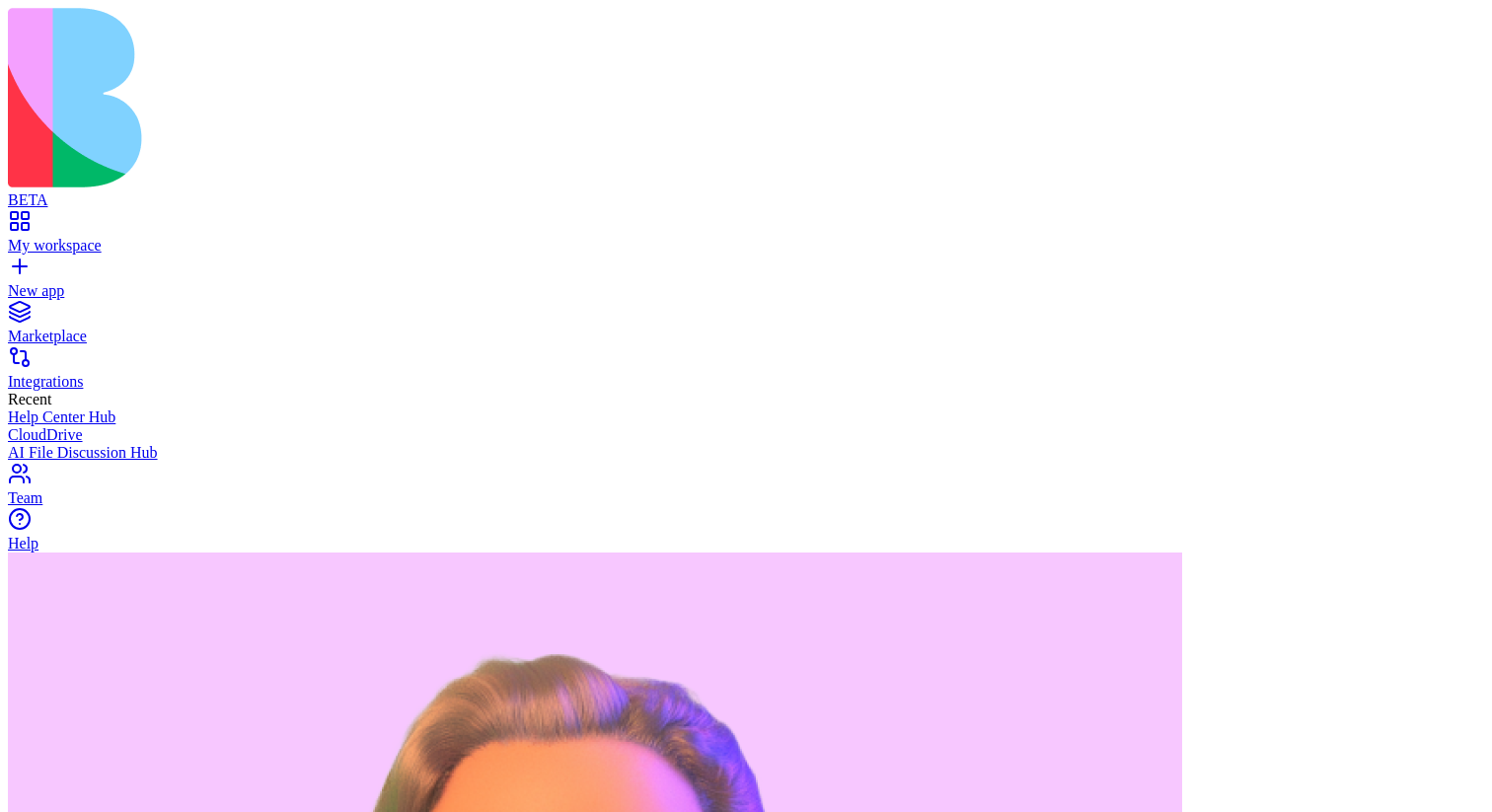click at bounding box center (155, 10318) 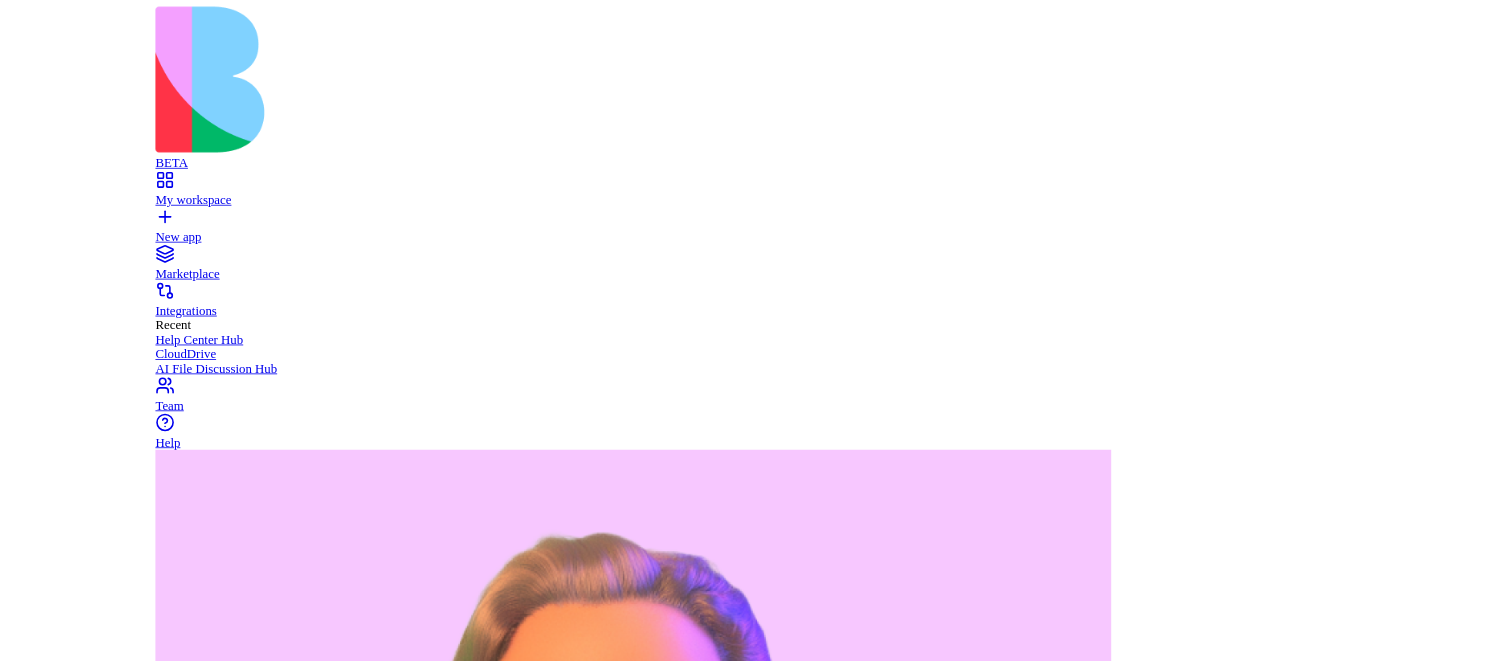 scroll, scrollTop: 1248, scrollLeft: 0, axis: vertical 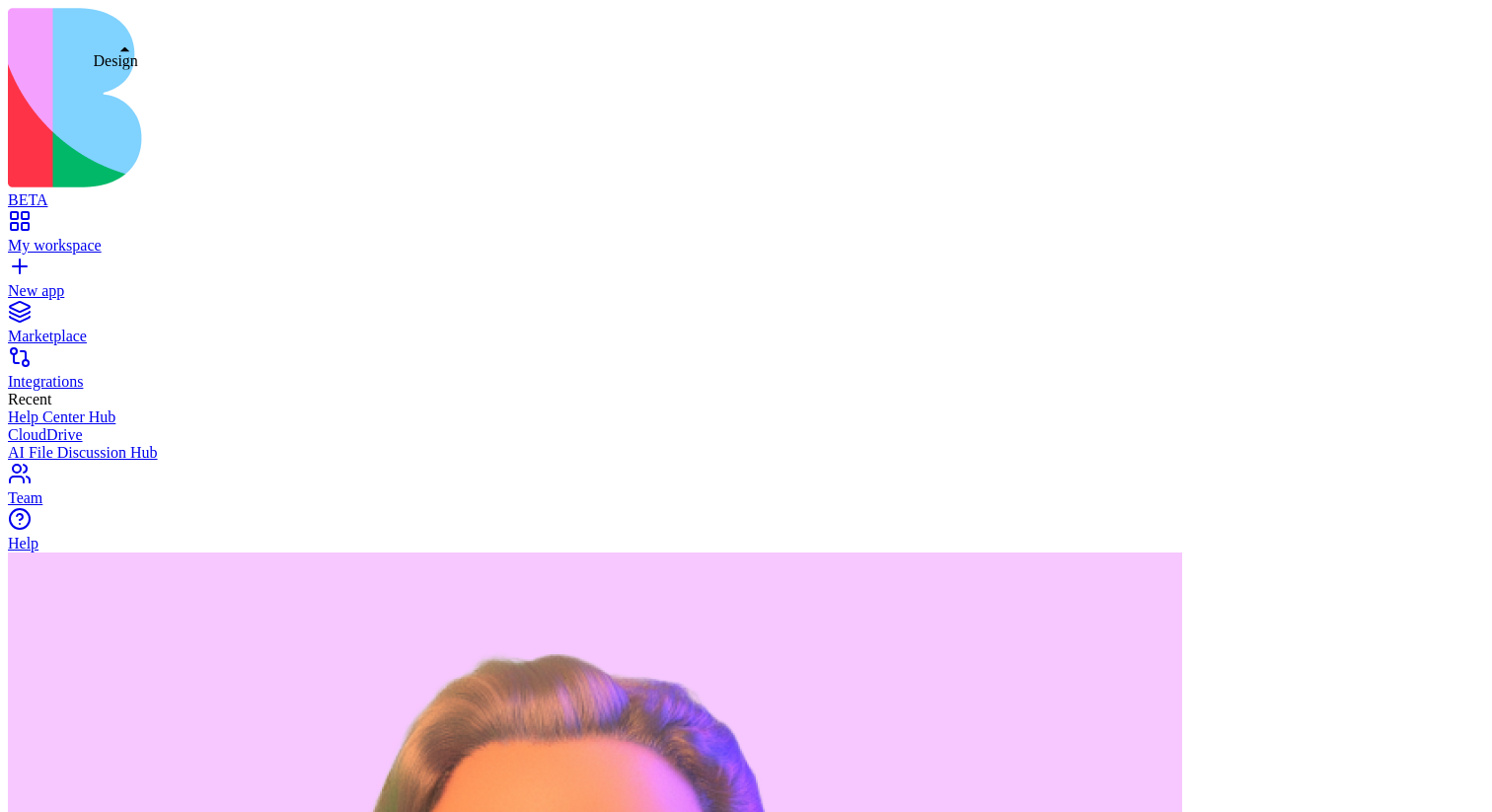 click at bounding box center (39, 1434) 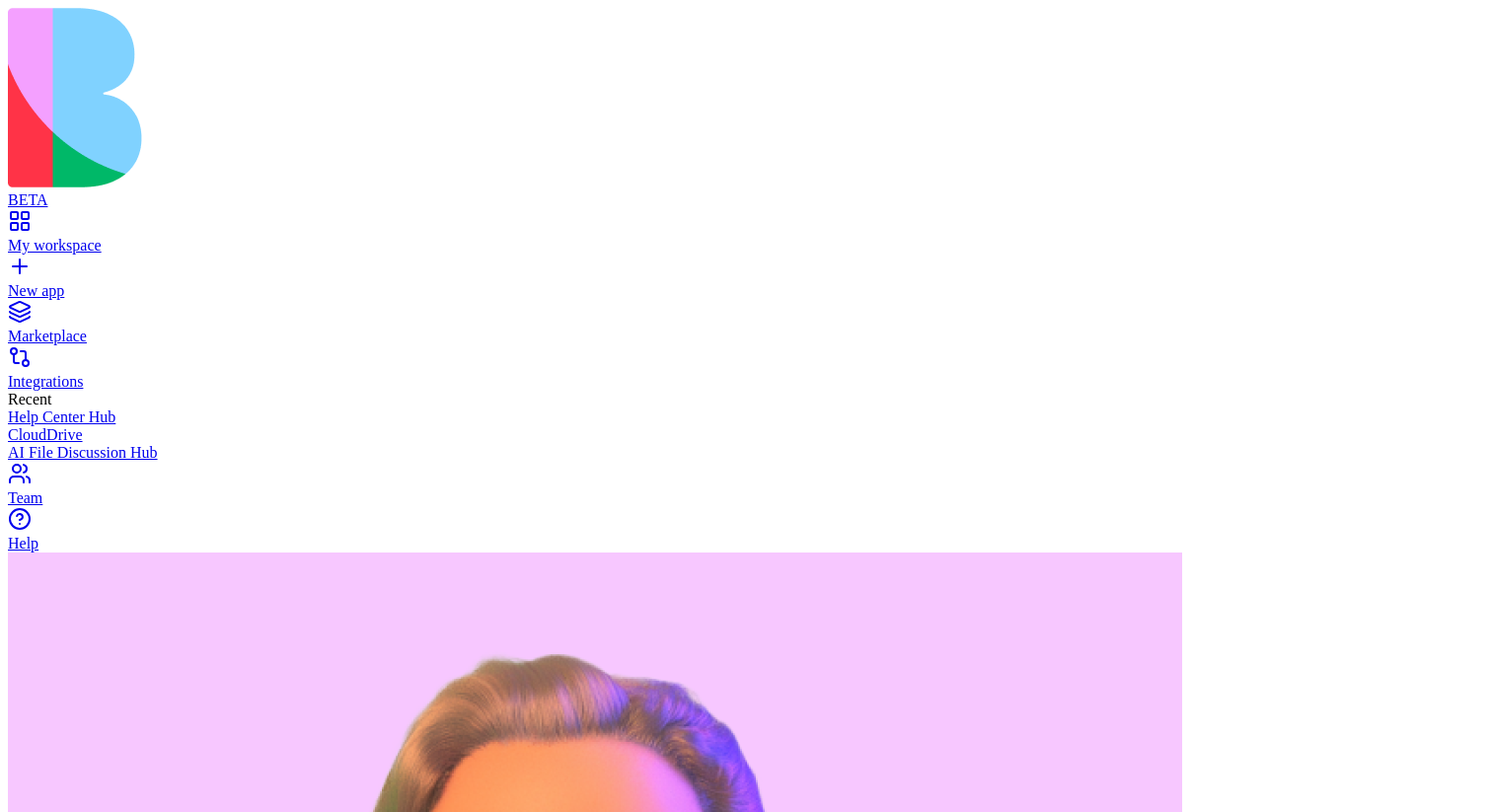 scroll, scrollTop: 7544, scrollLeft: 0, axis: vertical 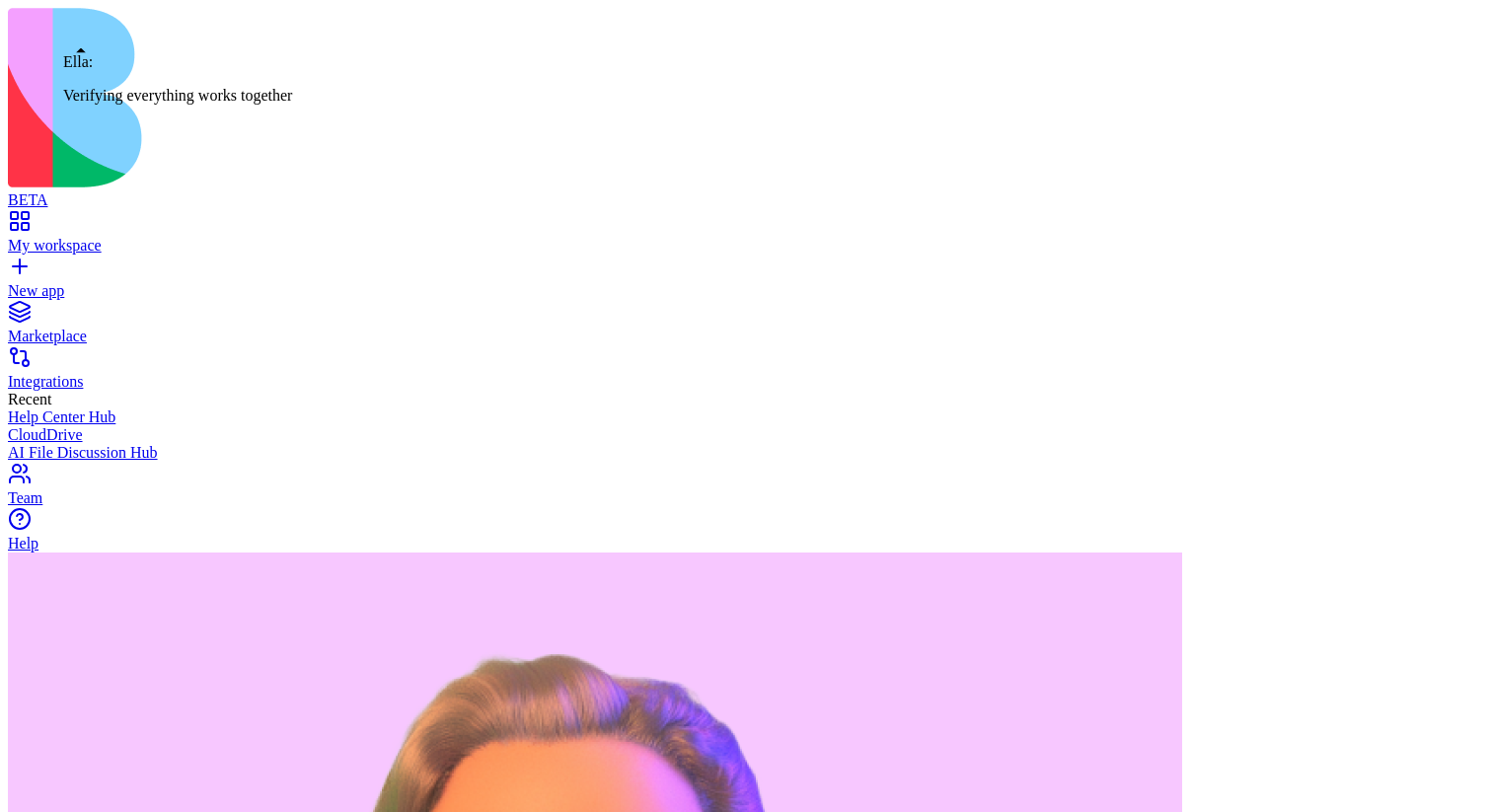 click on "BETA My workspace New app Marketplace Integrations Recent Help Center Hub CloudDrive AI File Discussion Hub Team Help AI File Discussion Hub Share Command Palette Search for a command to run... Logo Layers Active page GitMerge Routes Shield Errors Settings Settings CopySlash Detach X Close Settings Open dev tools by default The dev tools will be open by default when you run the application and when you refresh the browser. Show dev tools only when URL flag is set ? rdt =true Allows you to only show rdt when there is a flag in the URL search params set. (rdt=true) Hide the trigger until hovered The dev tools trigger will be hidden on the page until you hover over it. Show breakpoint indicator Whether to show the breakpoint indicator or not Depth of expansion for JSON objects * This allows you to change the depth of expanded properties of json objects. Hotkey to open/close development tools ******* This allows you to change the default hotkey used to open development tools. Min height of the dev tools (px) ***" at bounding box center (746, 1557) 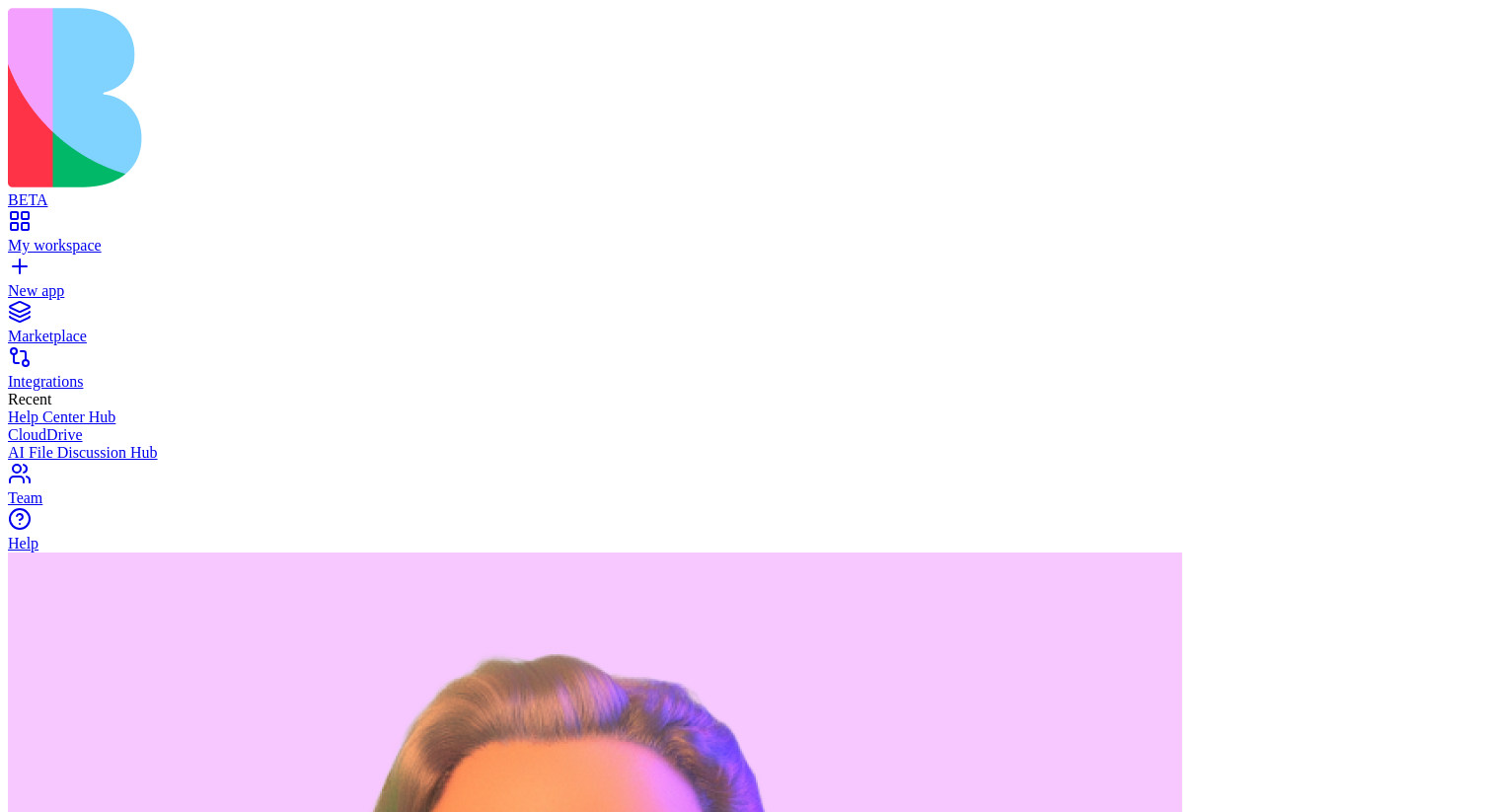 scroll, scrollTop: 1137, scrollLeft: 0, axis: vertical 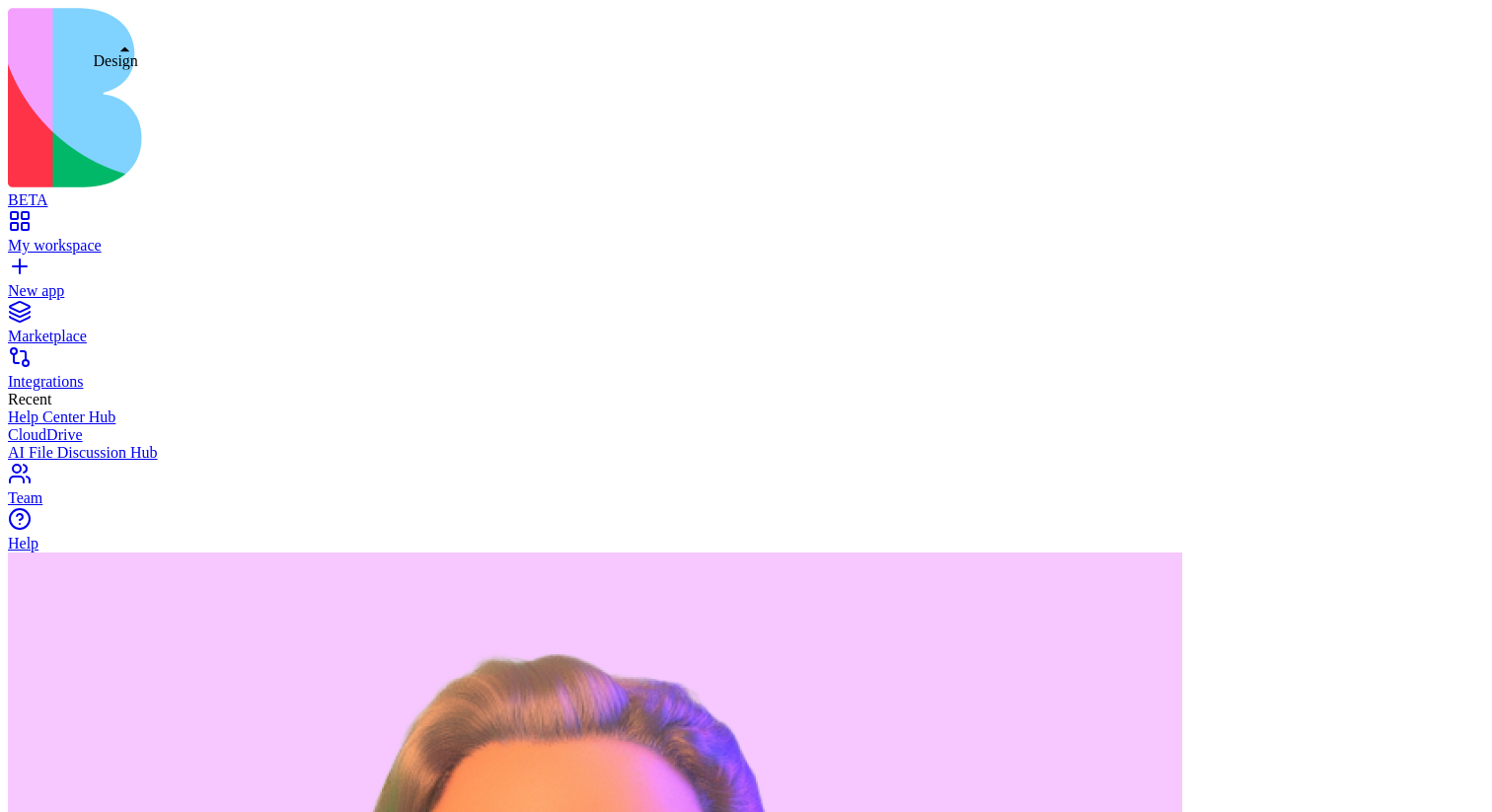 click at bounding box center [39, 1434] 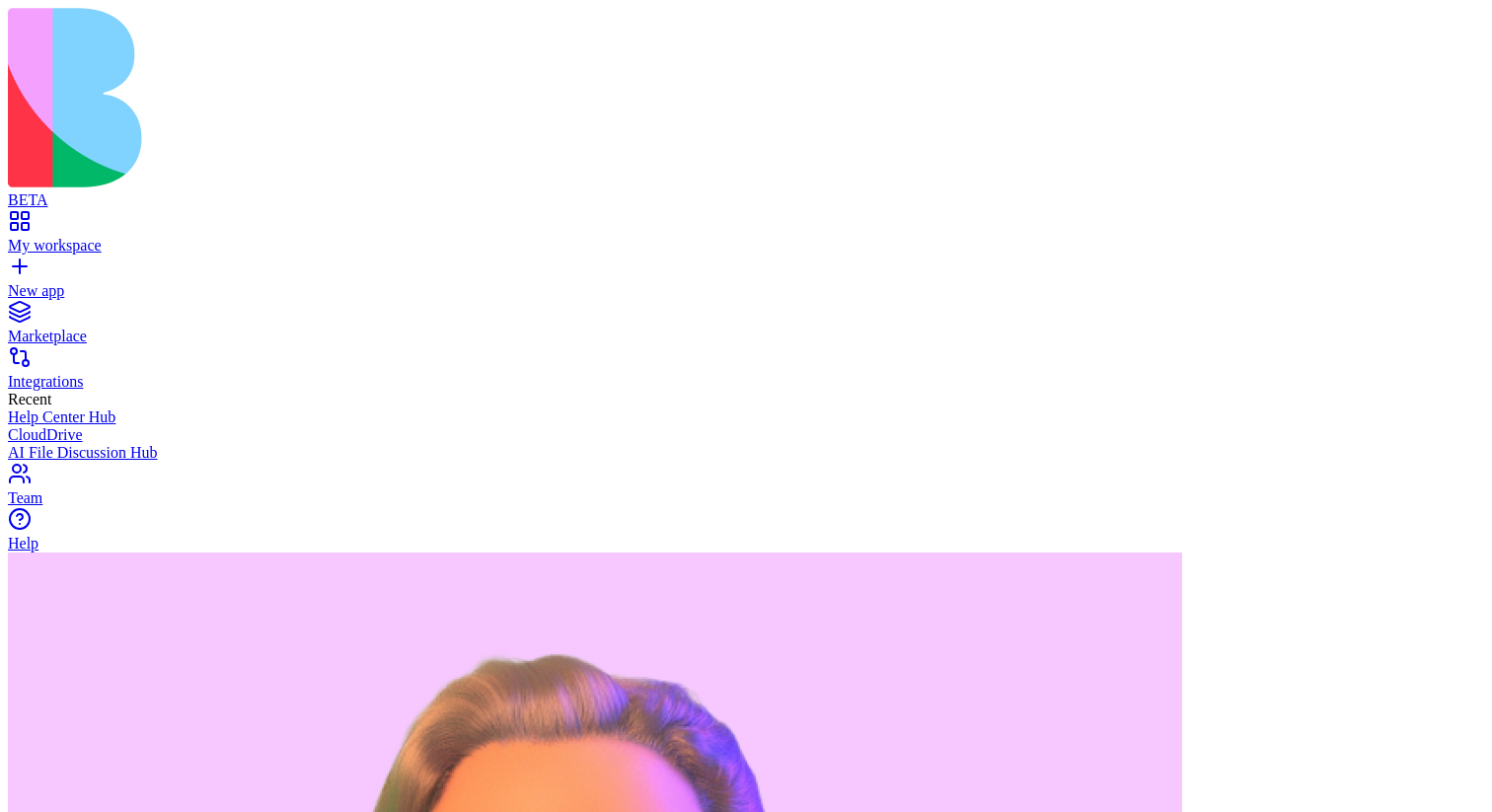 scroll, scrollTop: 7623, scrollLeft: 0, axis: vertical 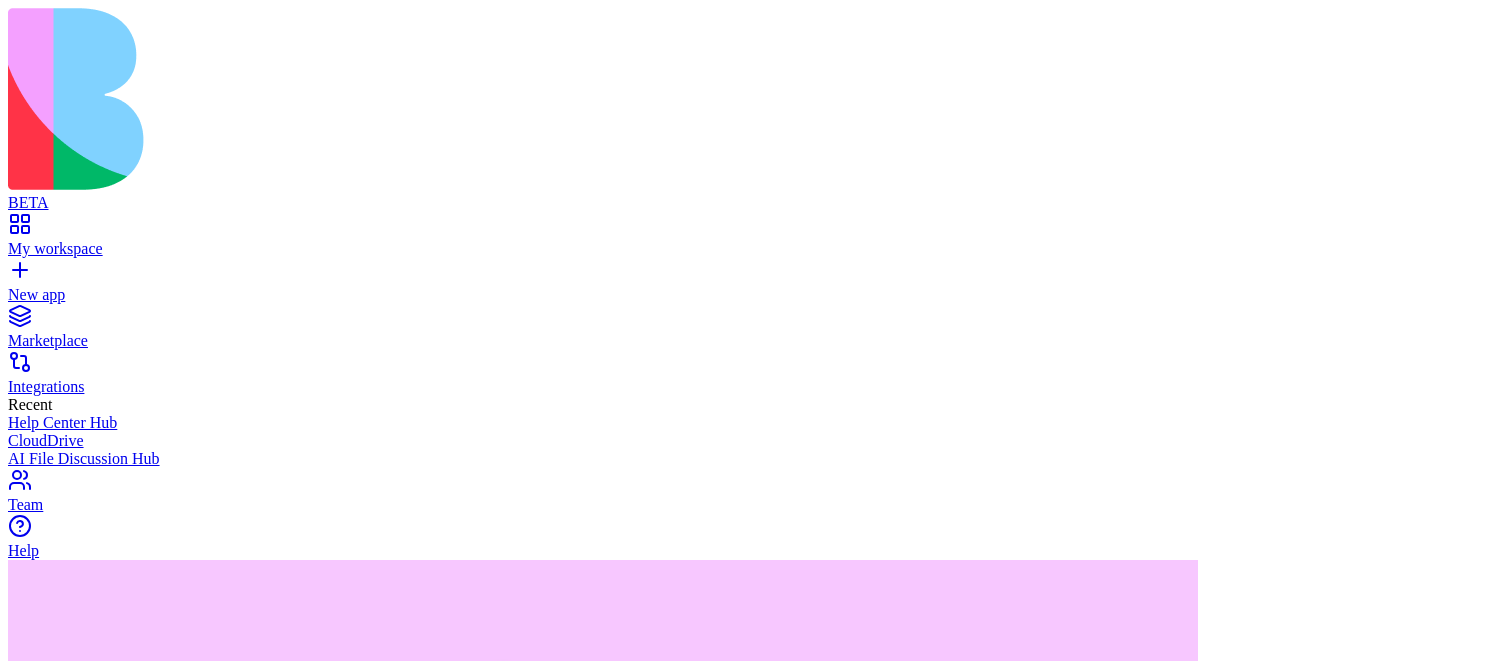 click on "******" at bounding box center [453, 2013] 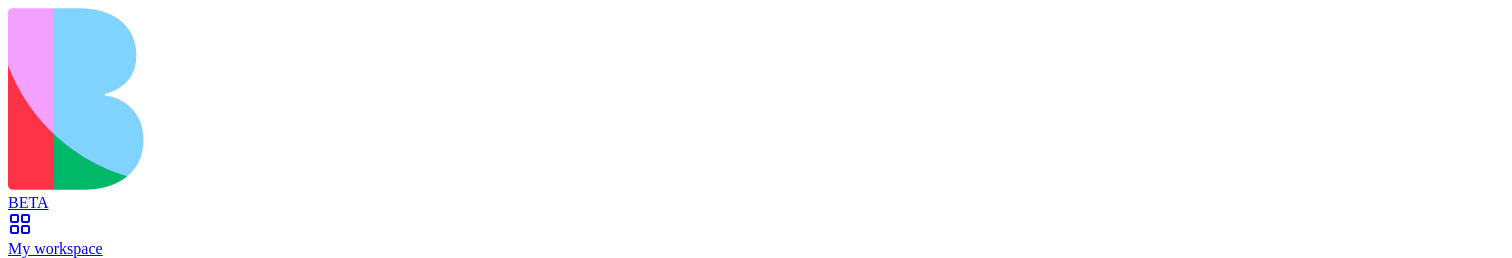 scroll, scrollTop: 6236, scrollLeft: 0, axis: vertical 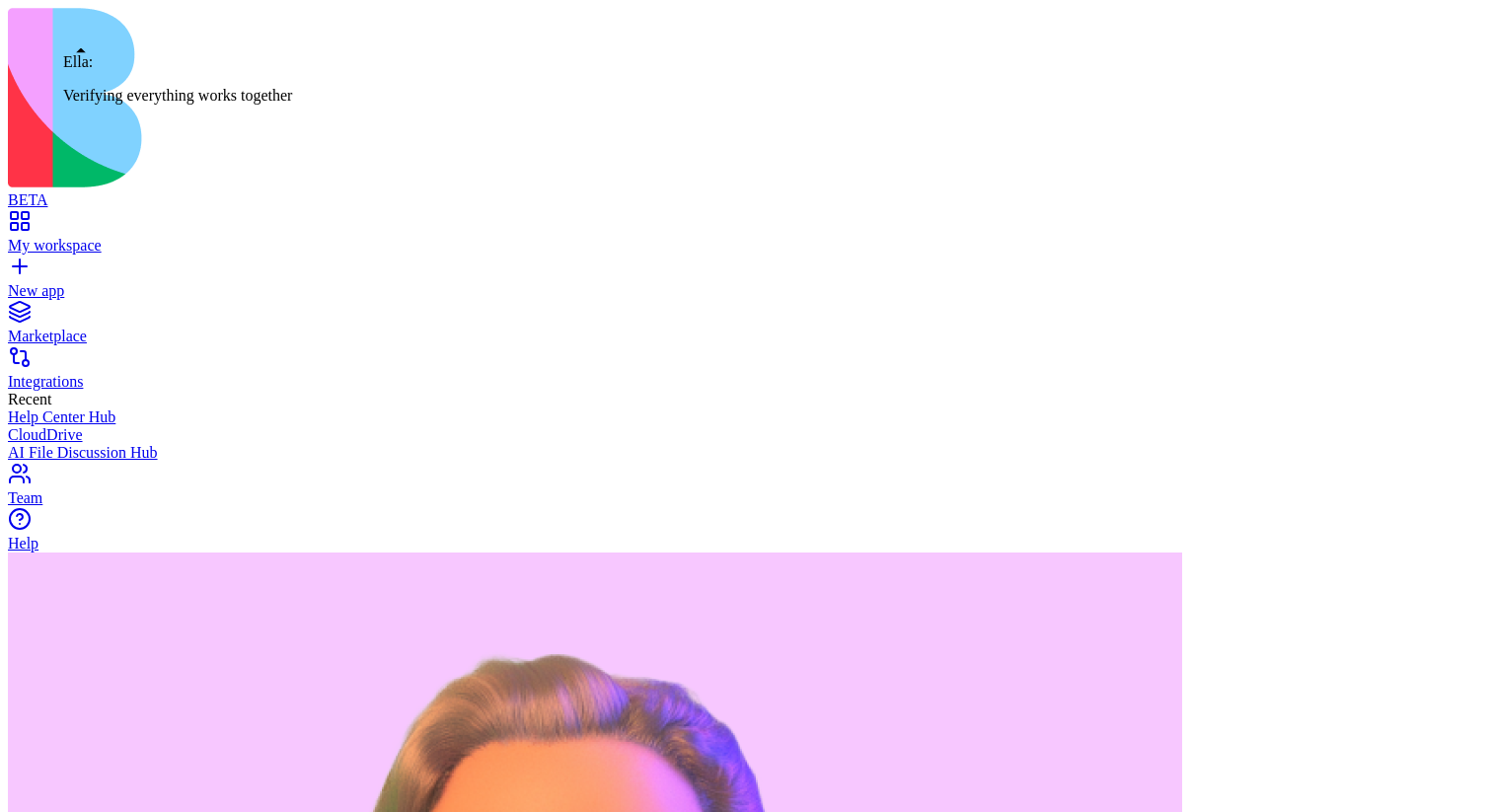 click at bounding box center [16, 1399] 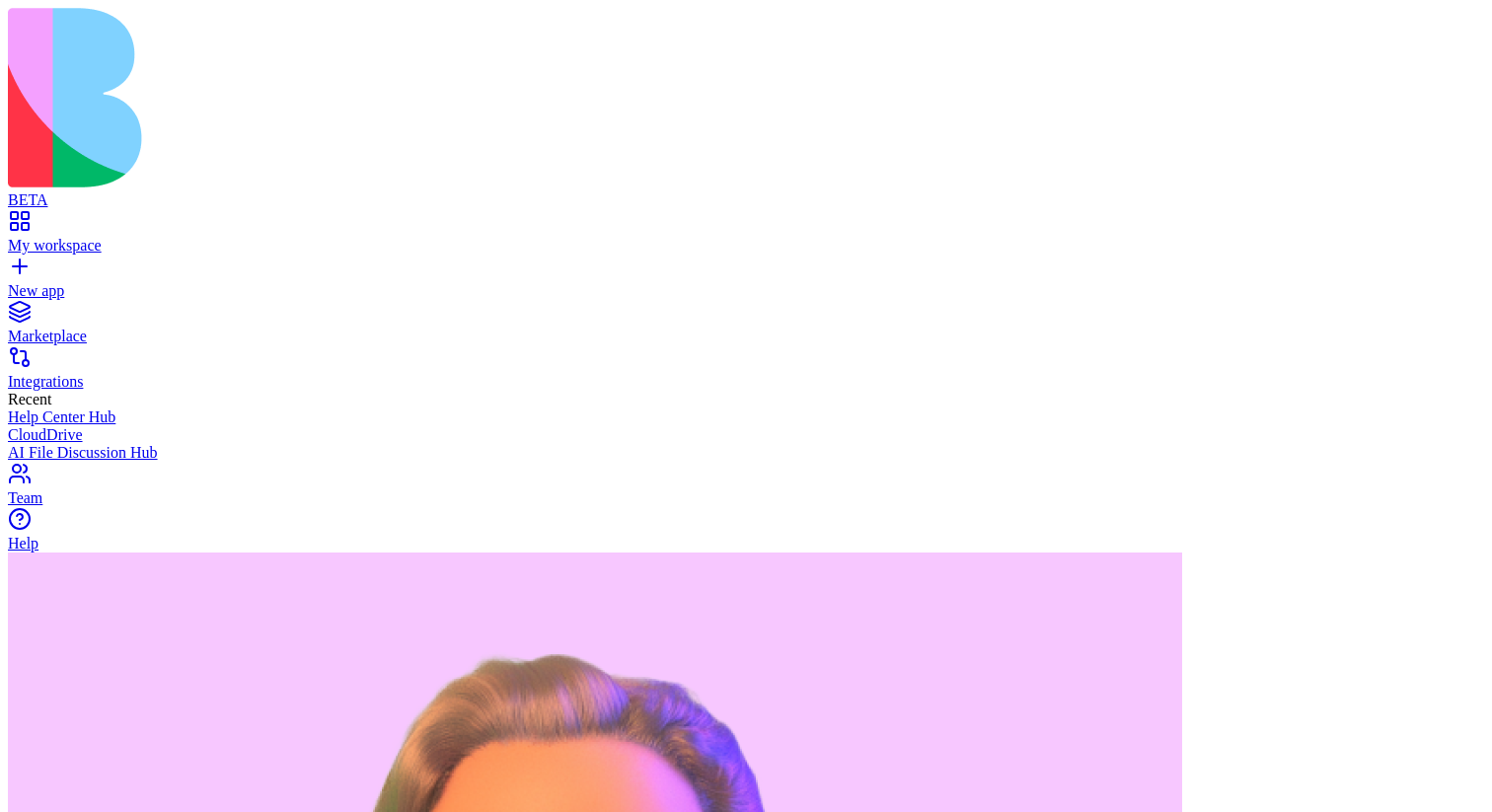 scroll, scrollTop: 8585, scrollLeft: 0, axis: vertical 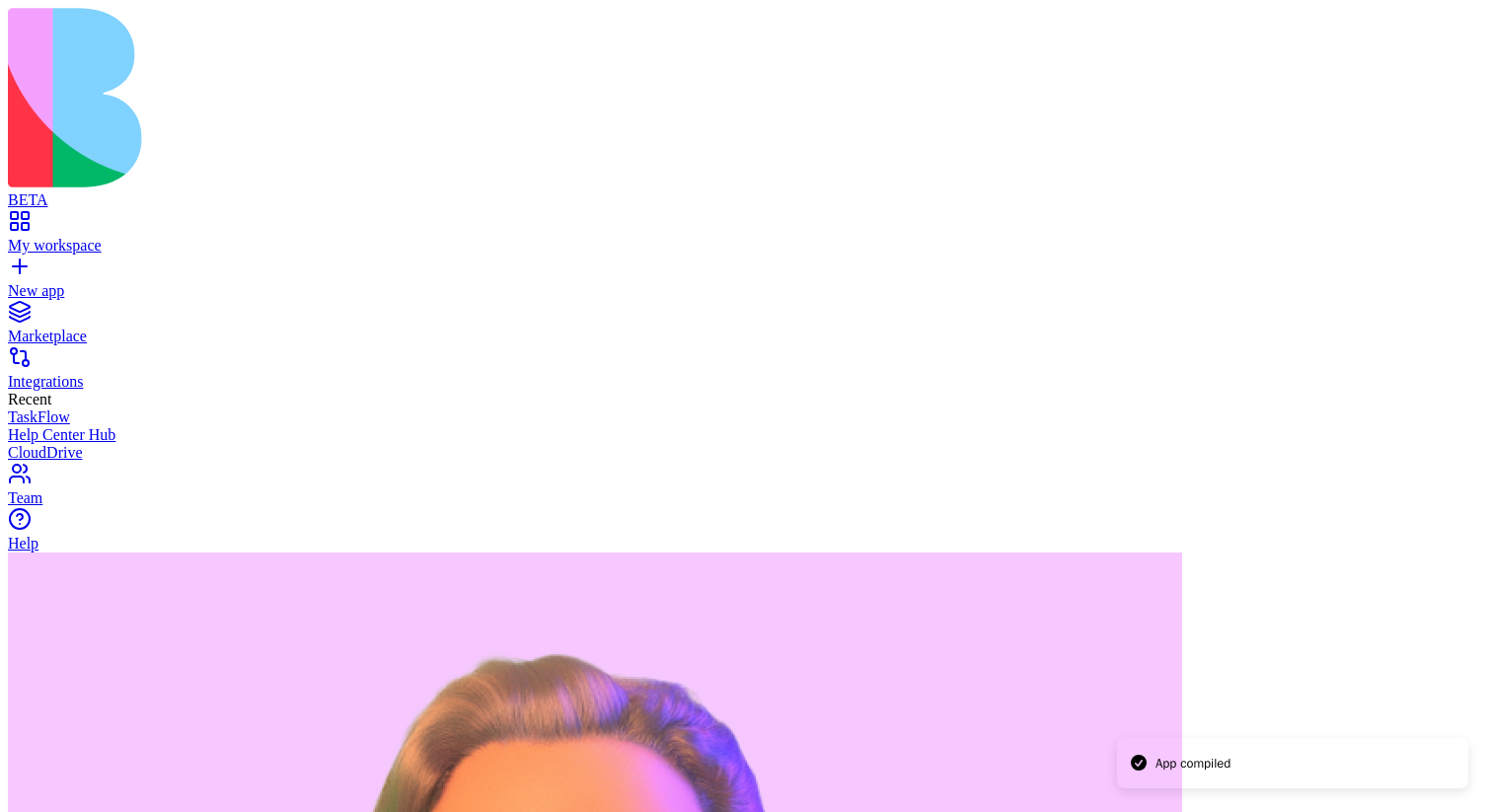 click on "**********" at bounding box center (156, 1829) 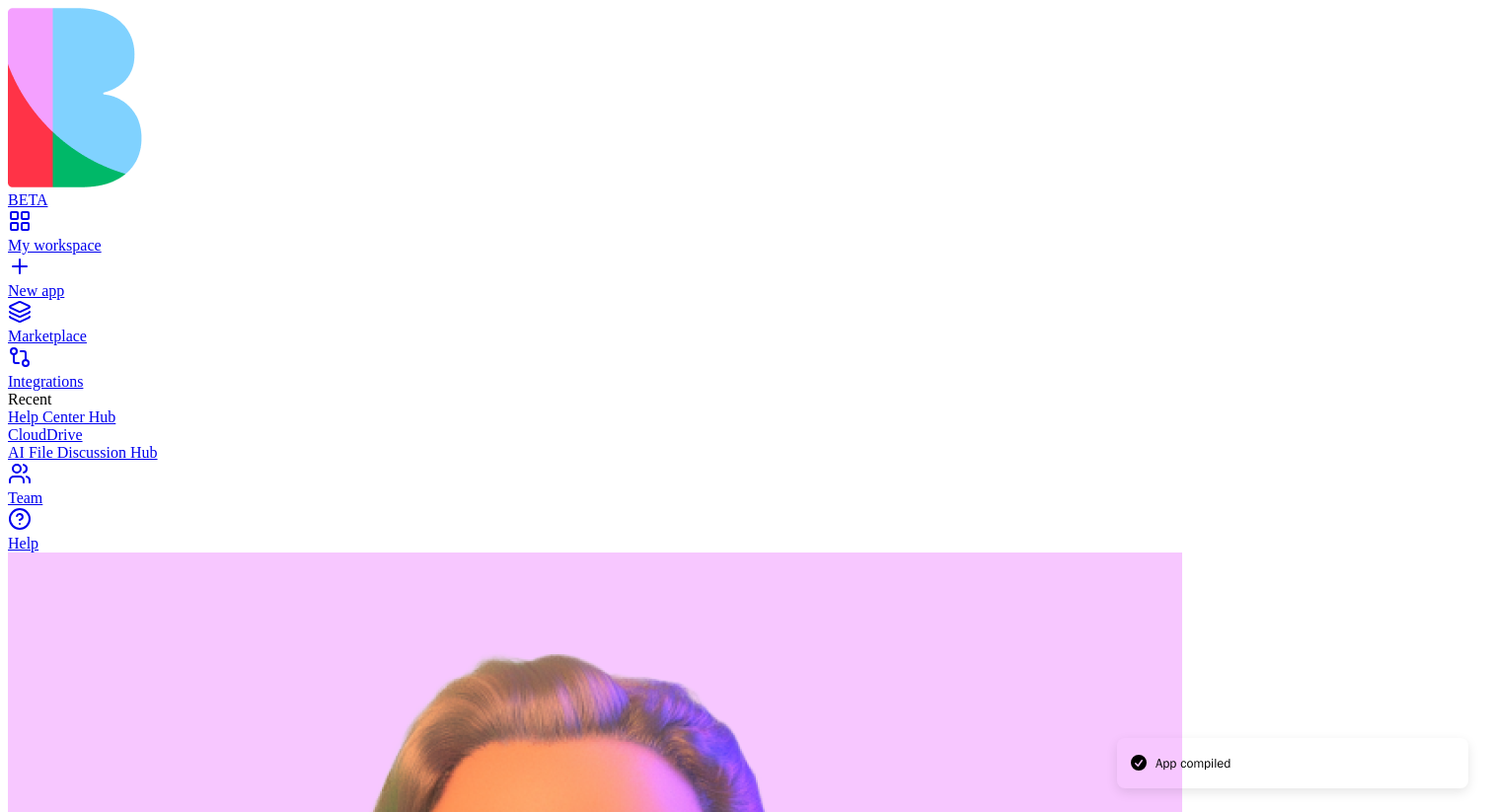 click on "New app" at bounding box center [746, 282] 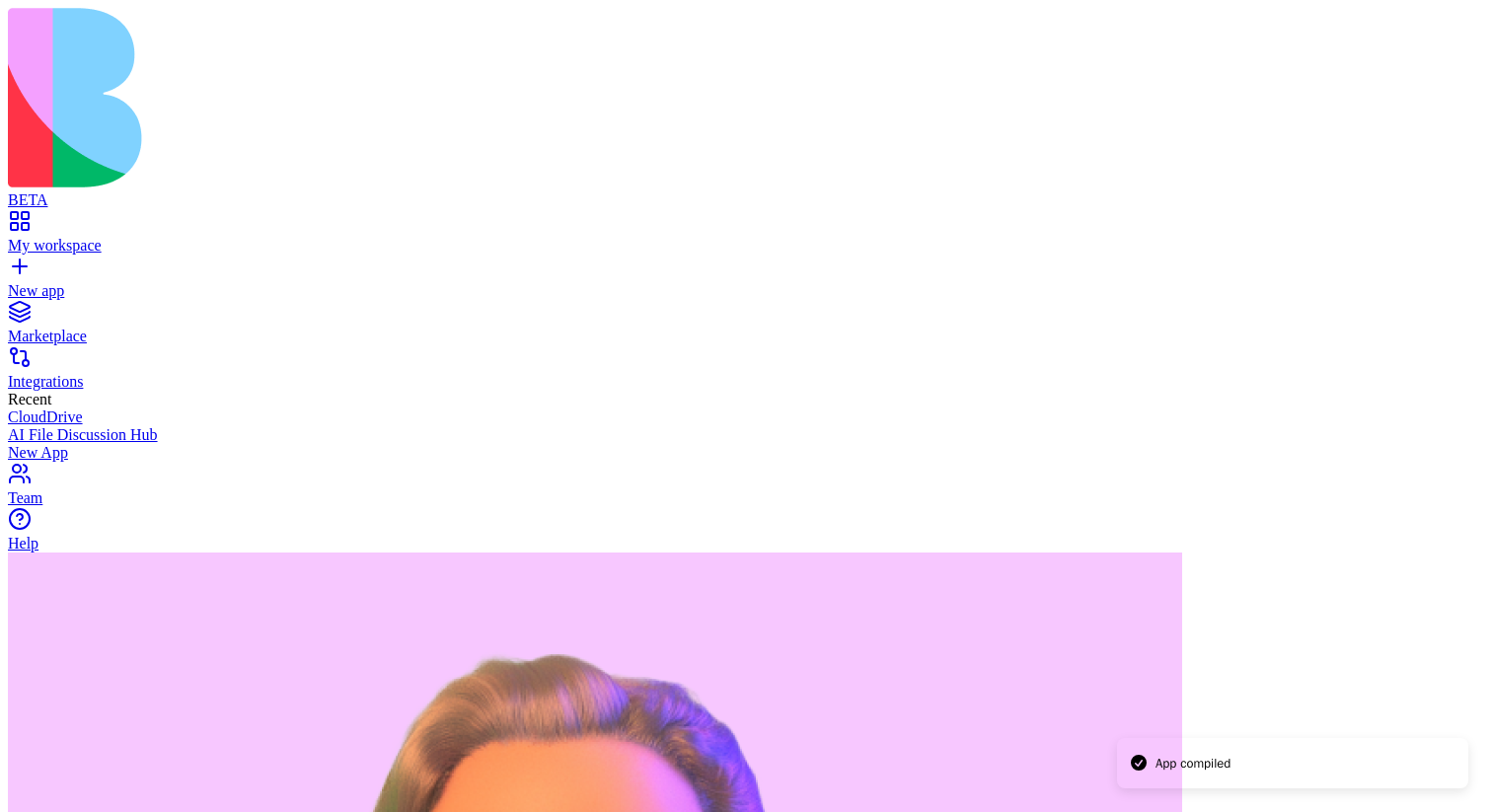 type 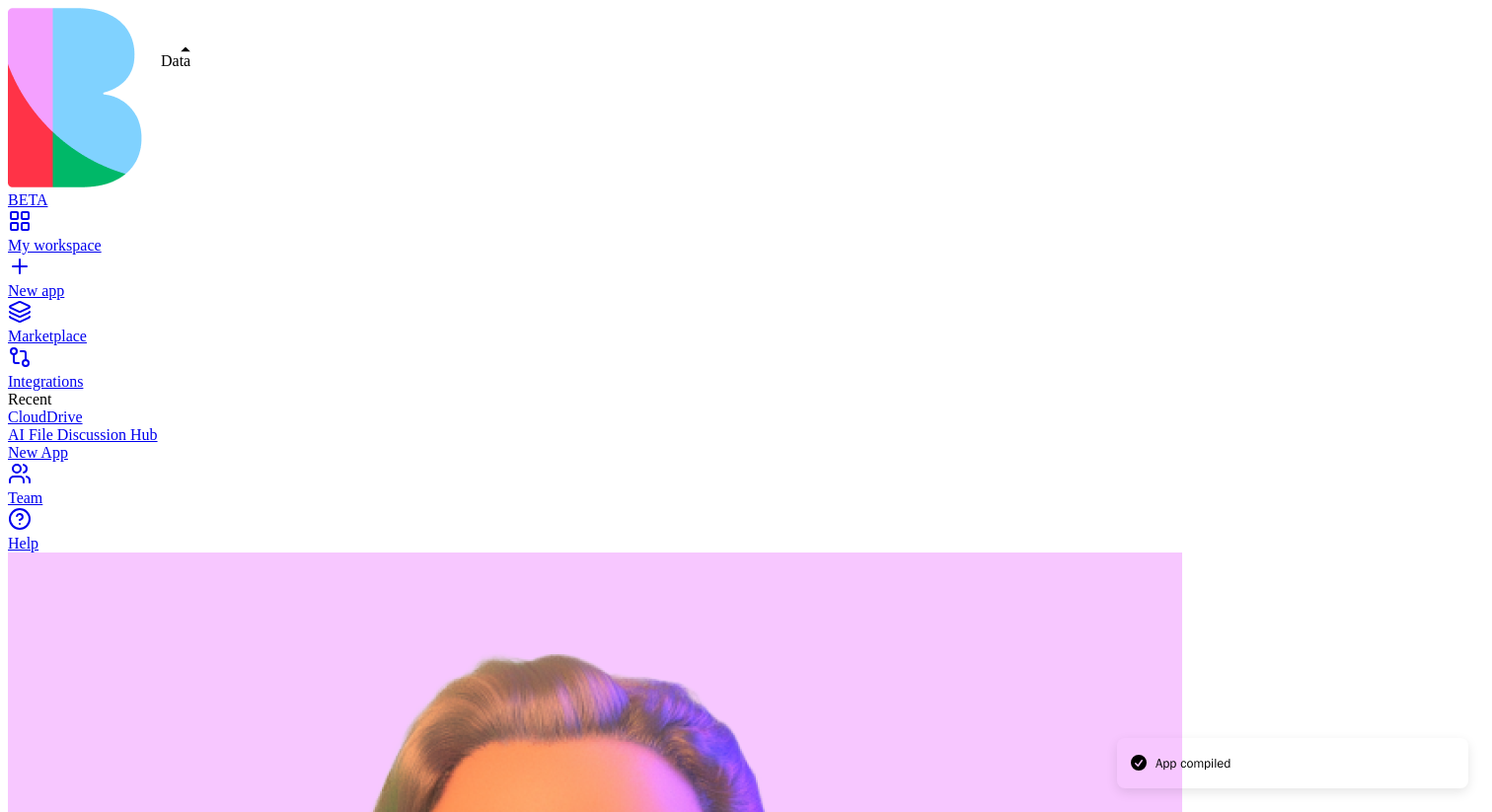 scroll, scrollTop: 249, scrollLeft: 0, axis: vertical 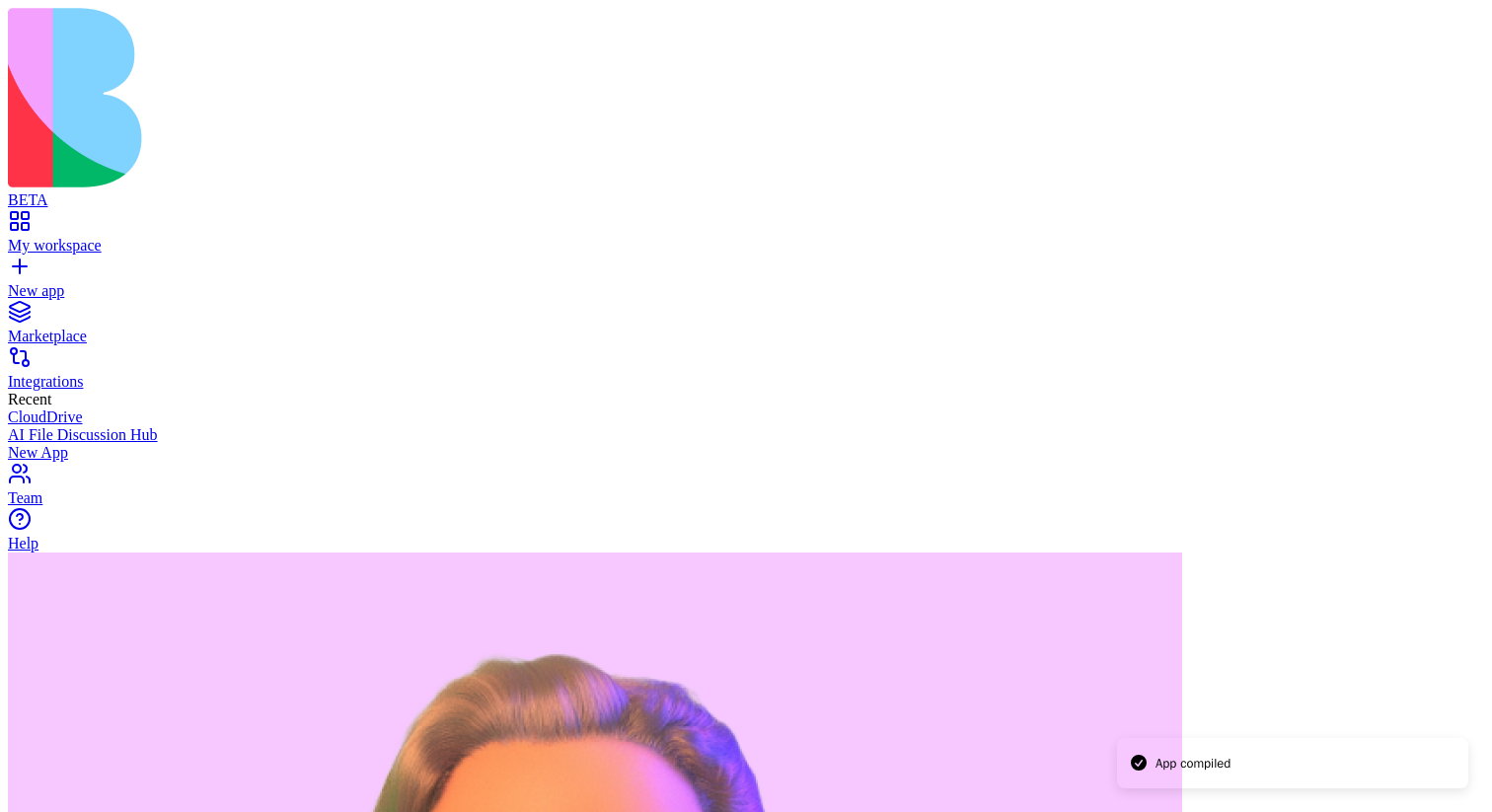 click at bounding box center [28, 1401] 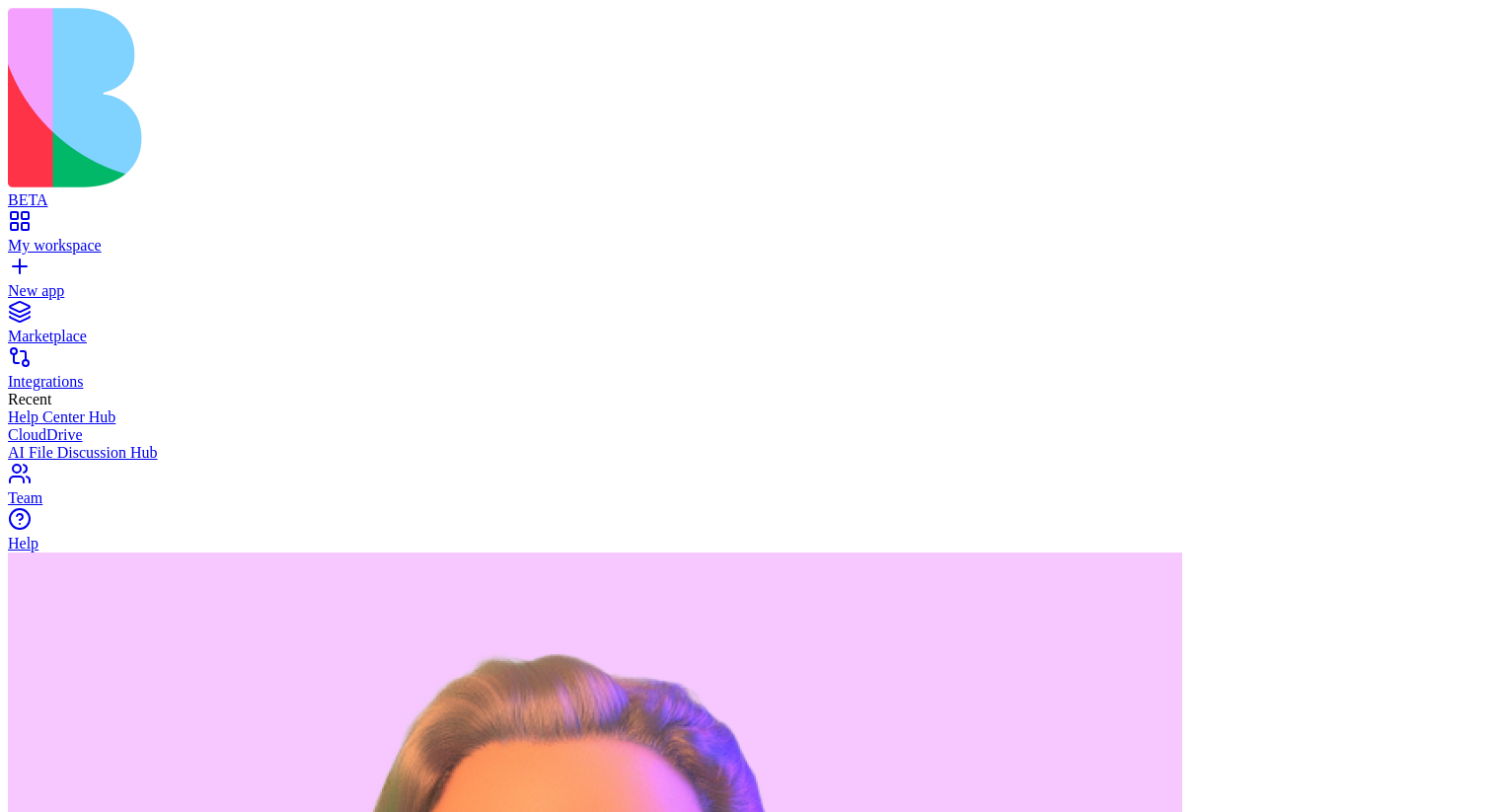 scroll, scrollTop: 0, scrollLeft: 0, axis: both 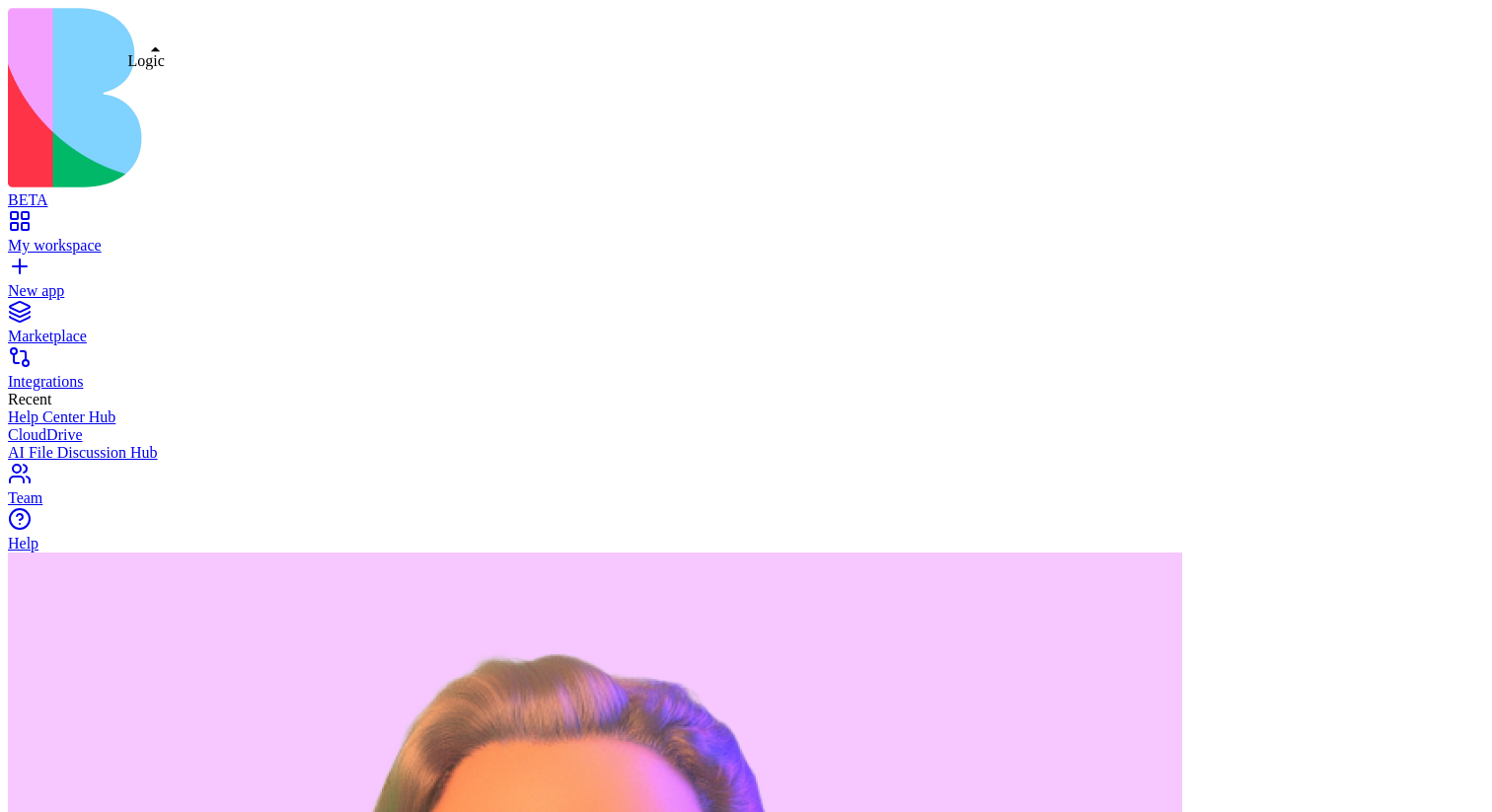 click on "File Library" at bounding box center [8, 1661] 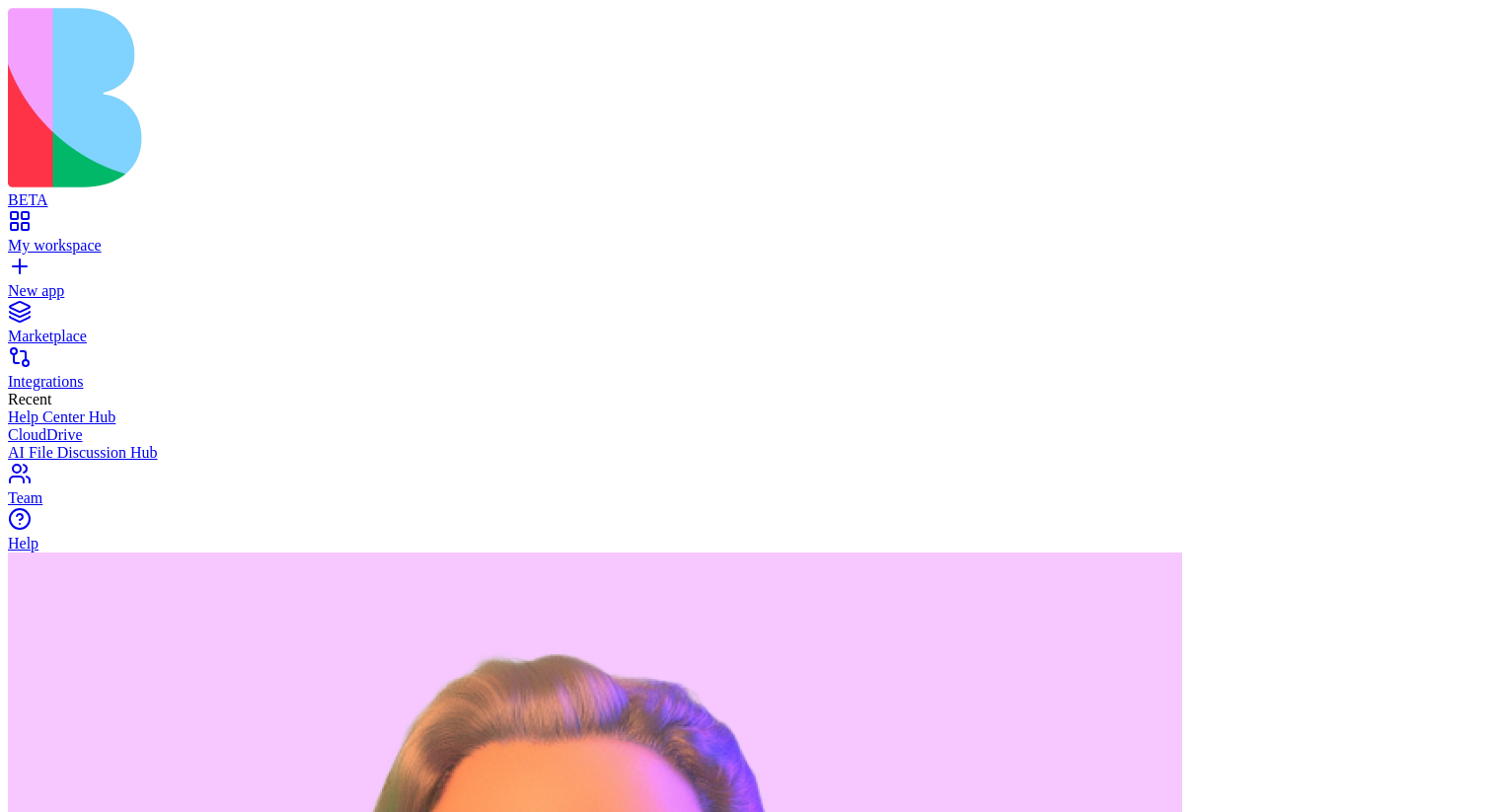 scroll, scrollTop: 324, scrollLeft: 0, axis: vertical 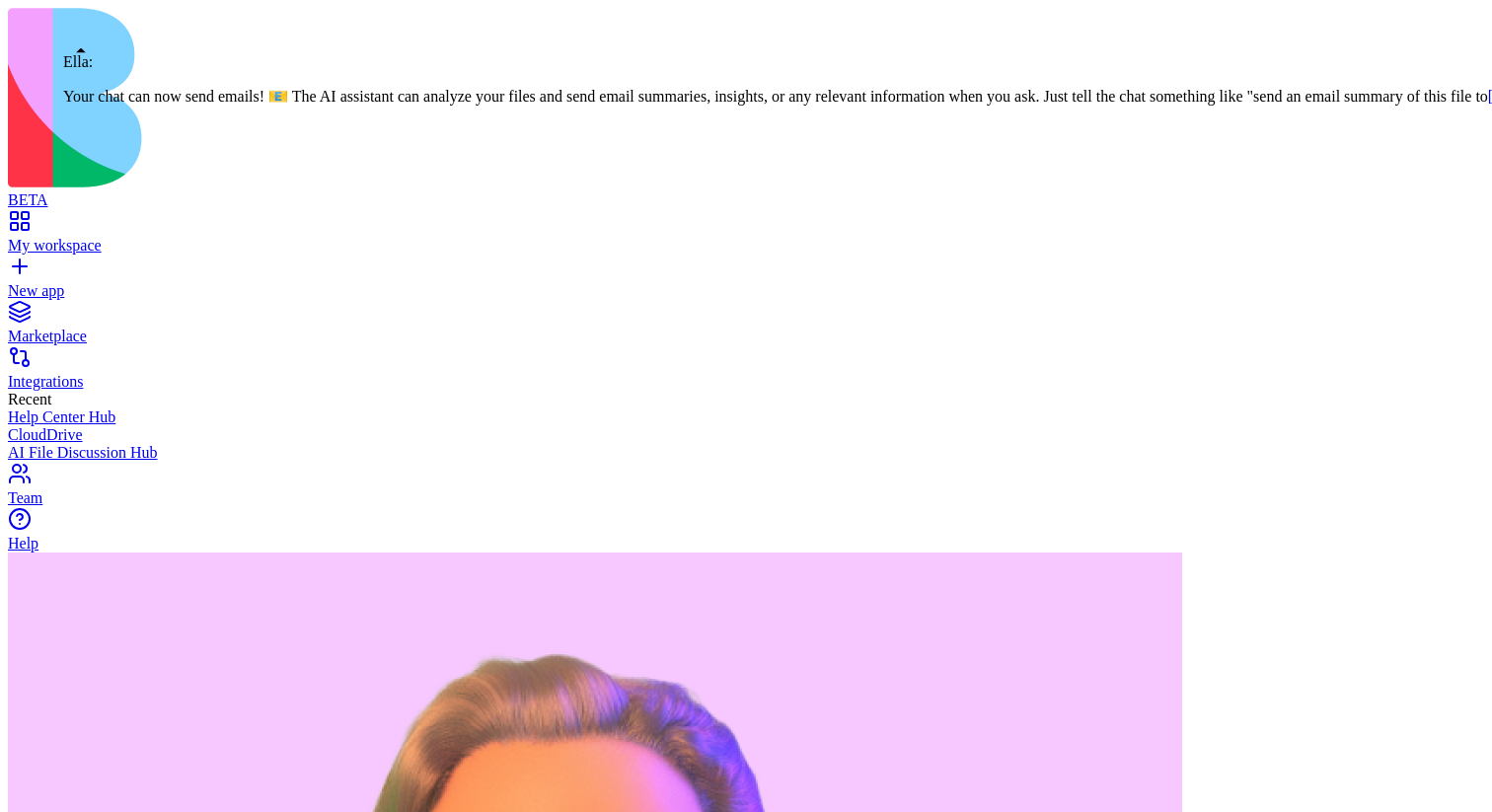 click at bounding box center [16, 1399] 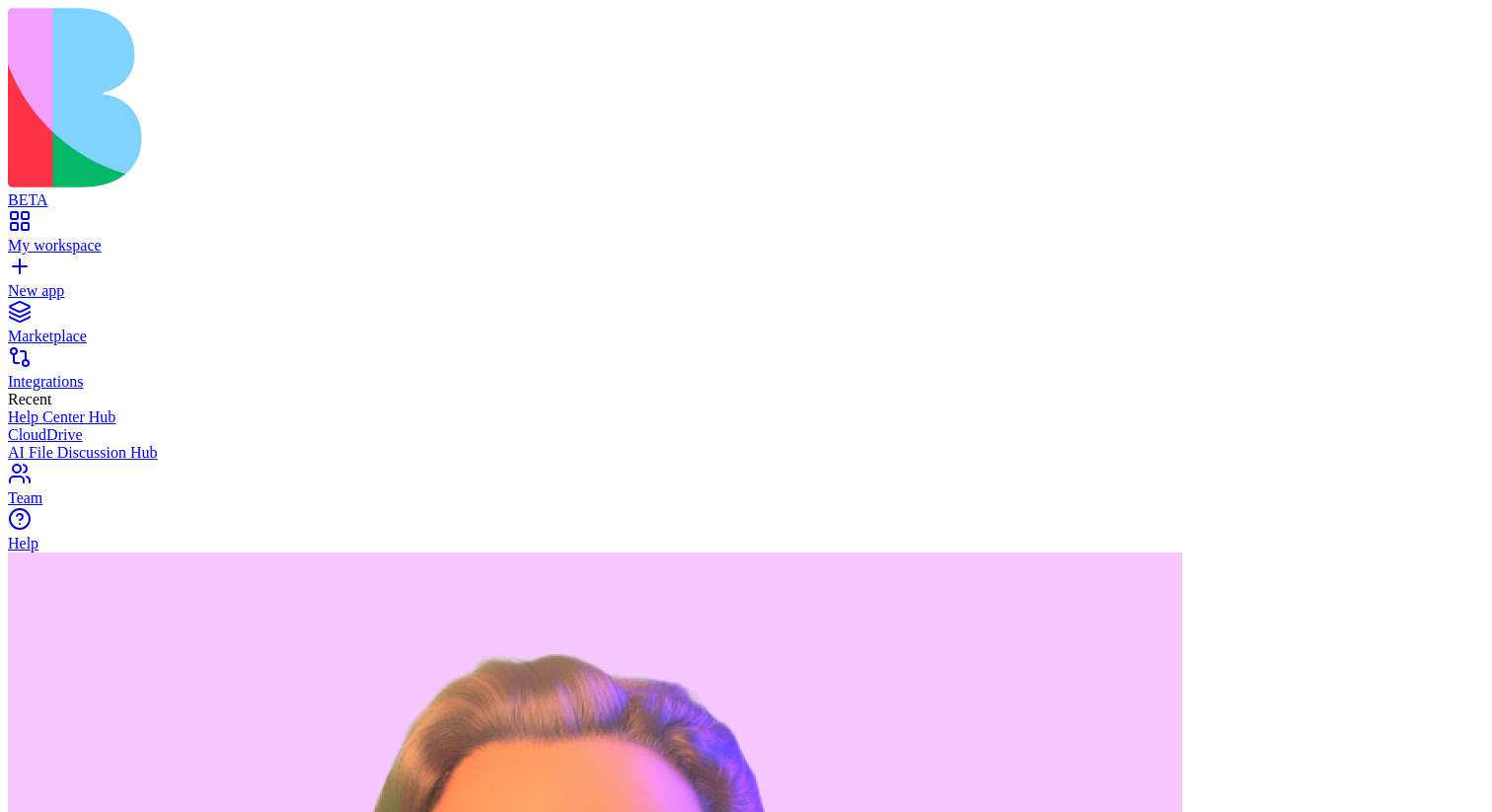 scroll, scrollTop: 391, scrollLeft: 0, axis: vertical 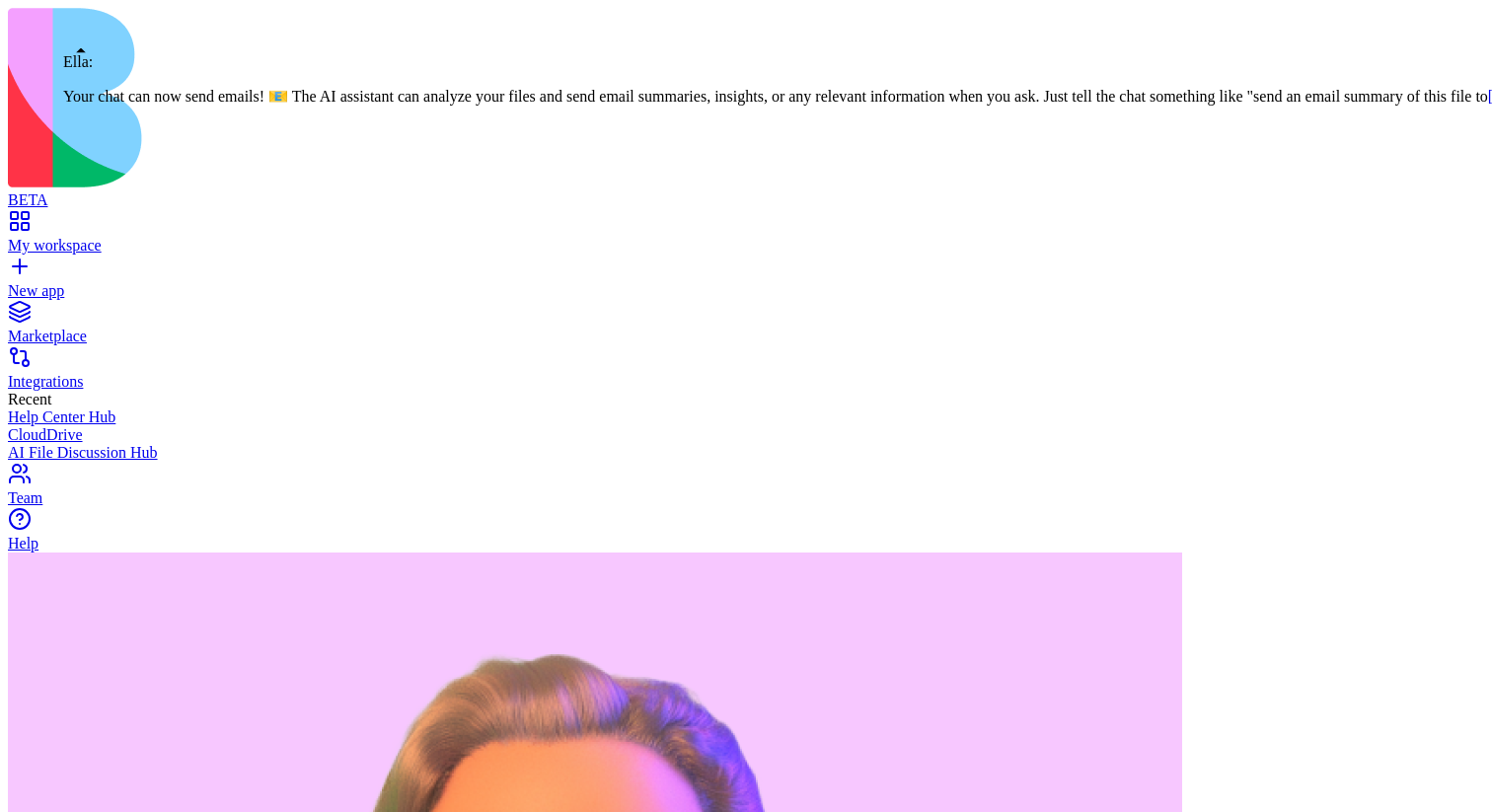 click at bounding box center [16, 1399] 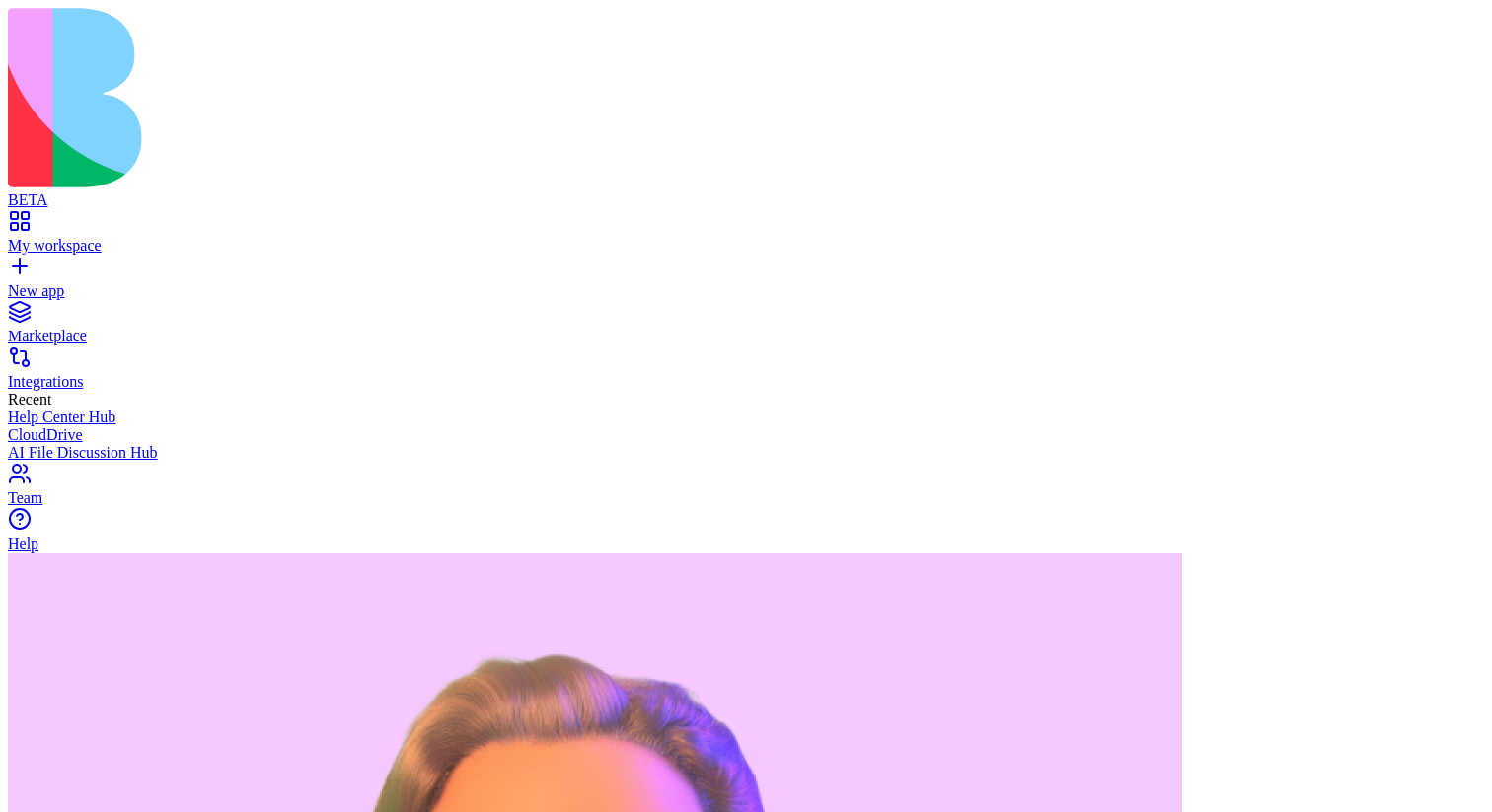 scroll, scrollTop: 691, scrollLeft: 0, axis: vertical 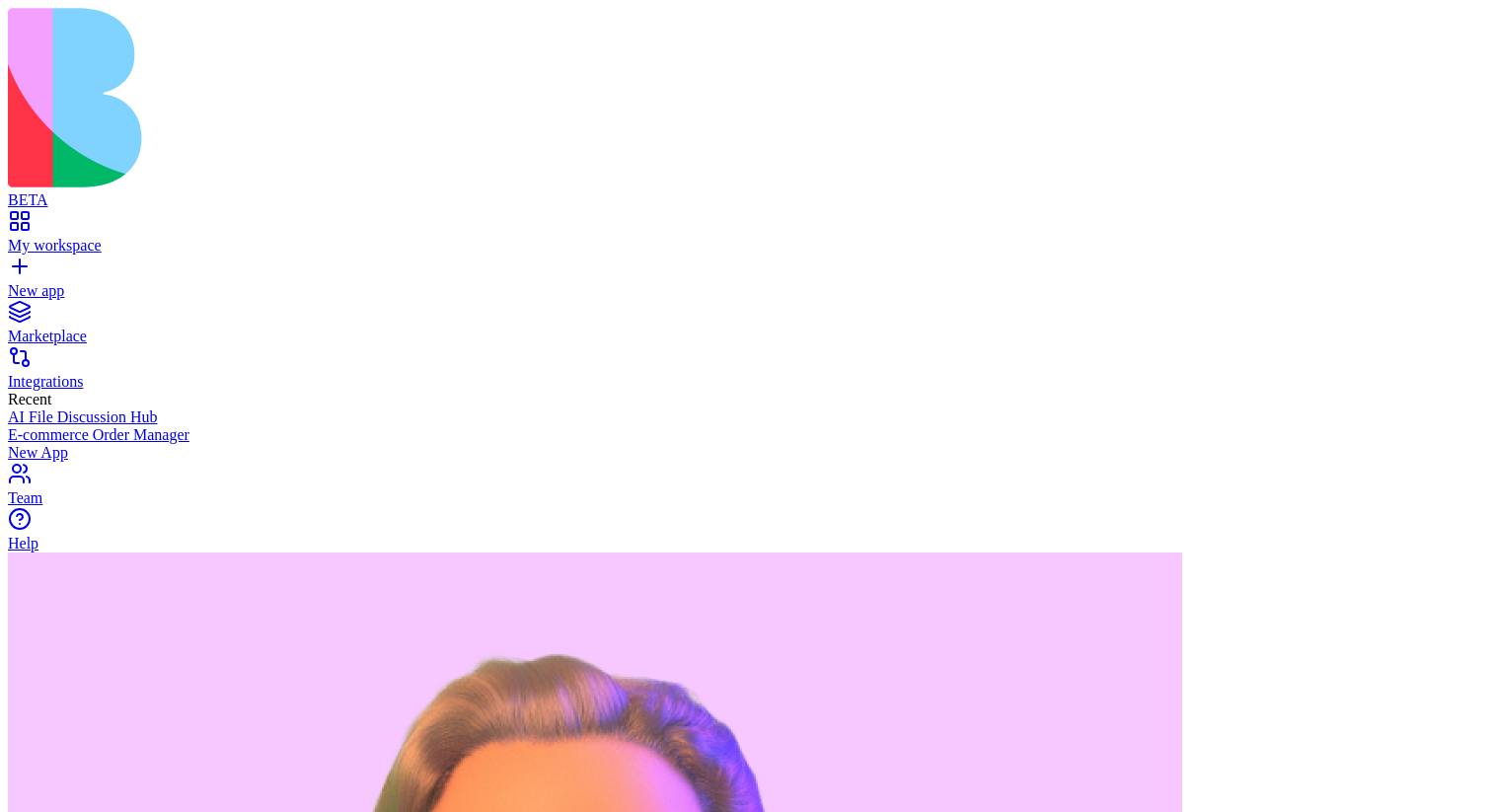 type 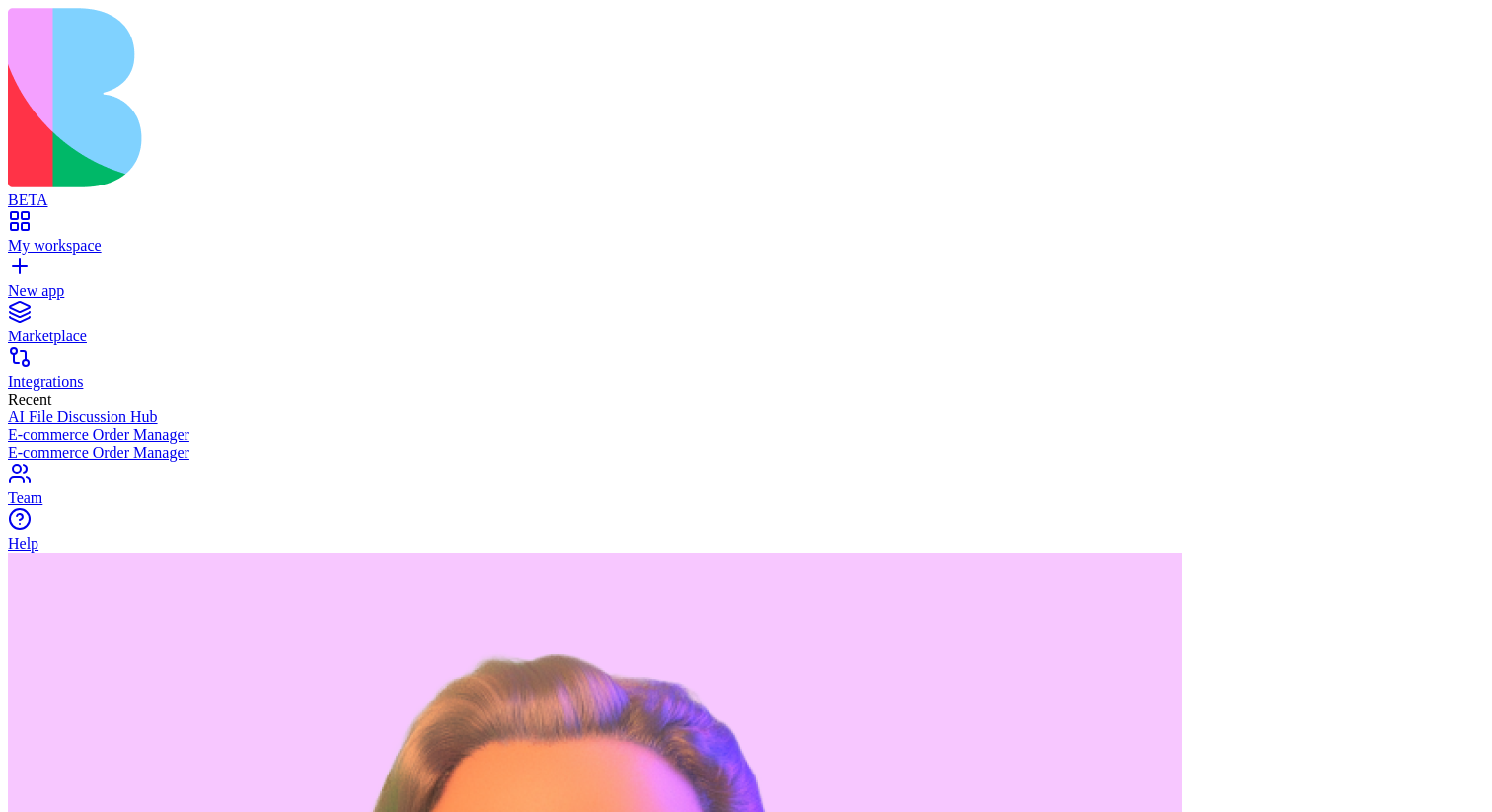 scroll, scrollTop: 0, scrollLeft: 0, axis: both 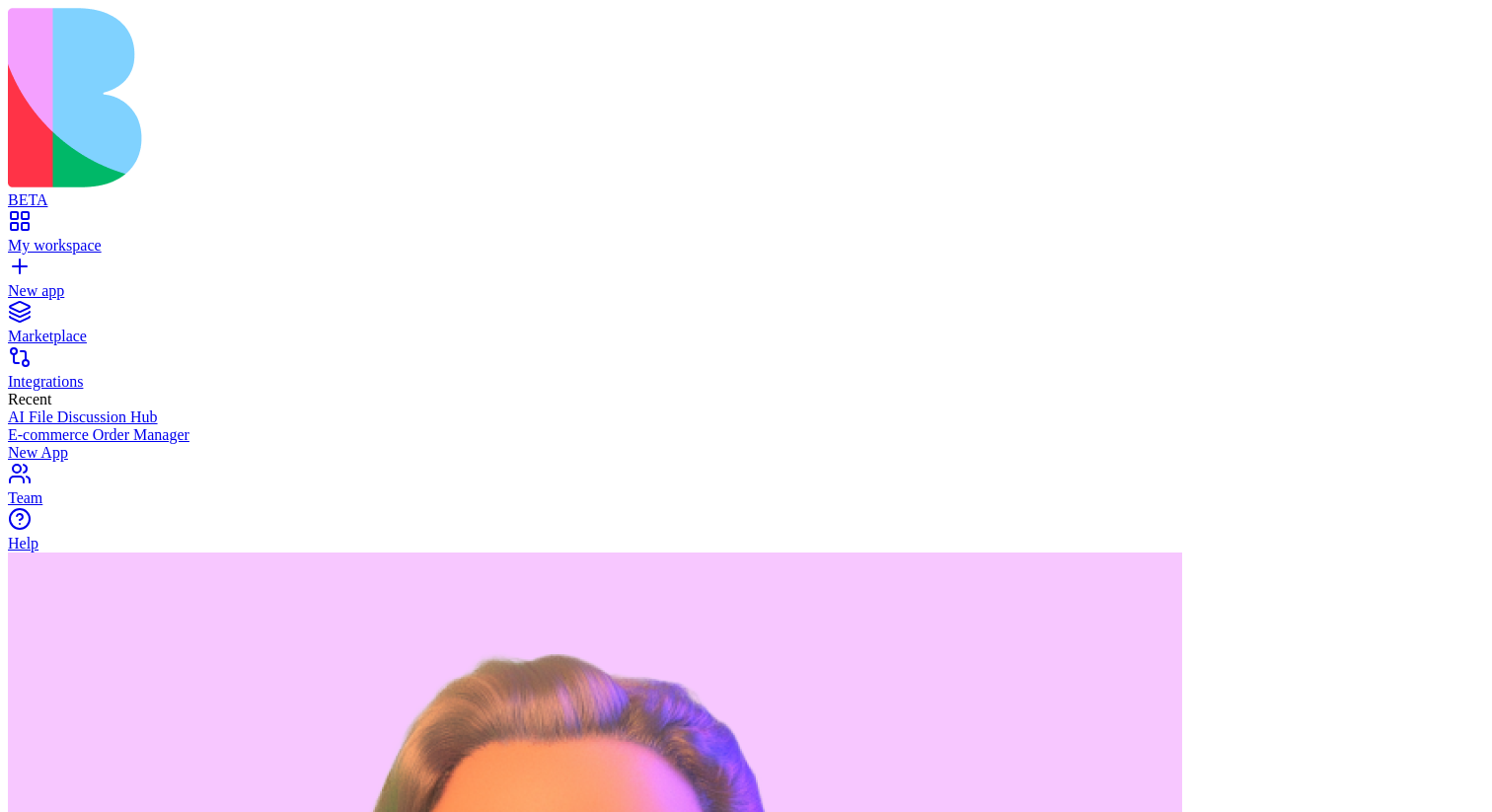 click at bounding box center (28, 2296) 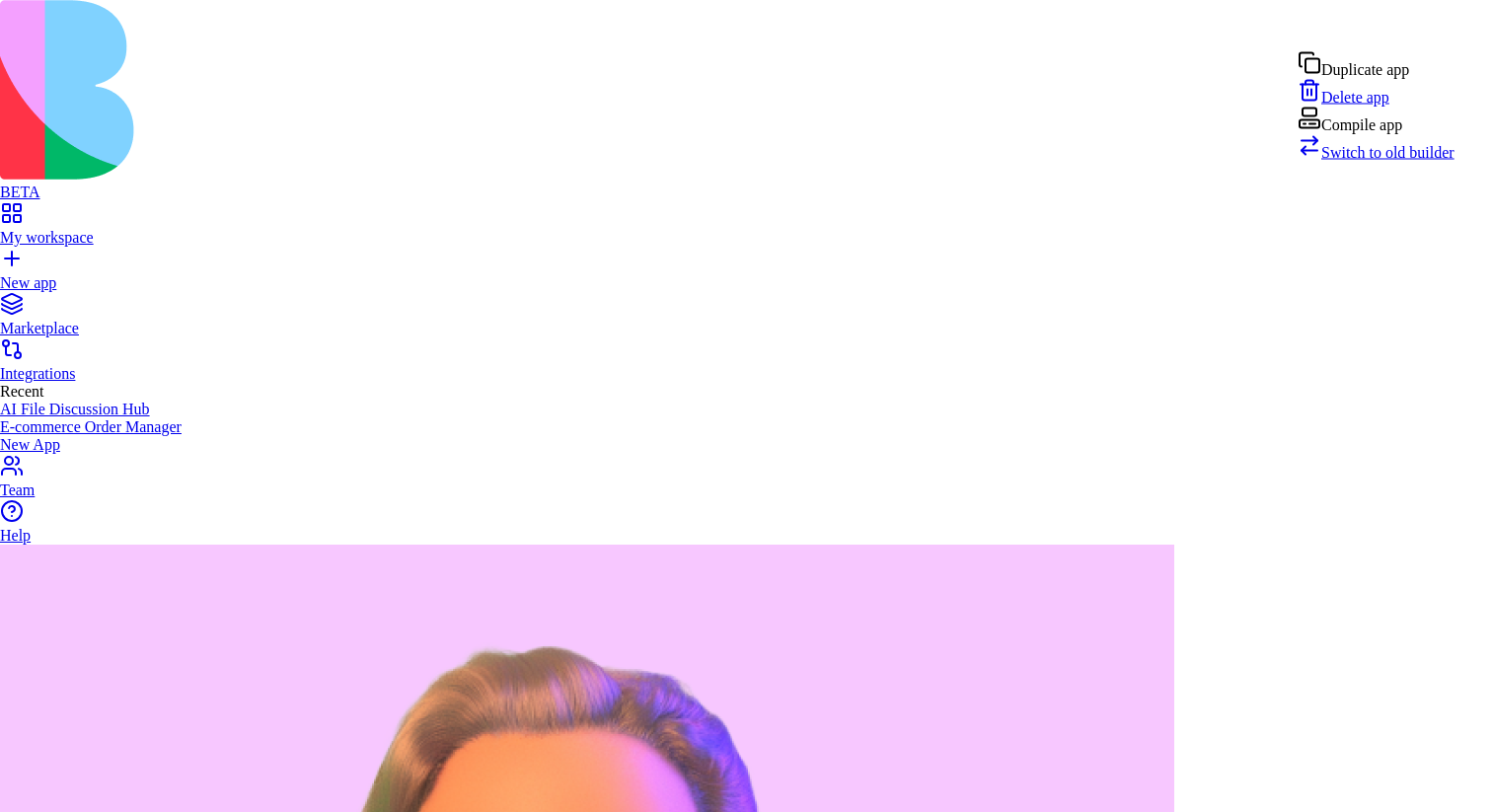 click on "Compile app" at bounding box center (1376, 120) 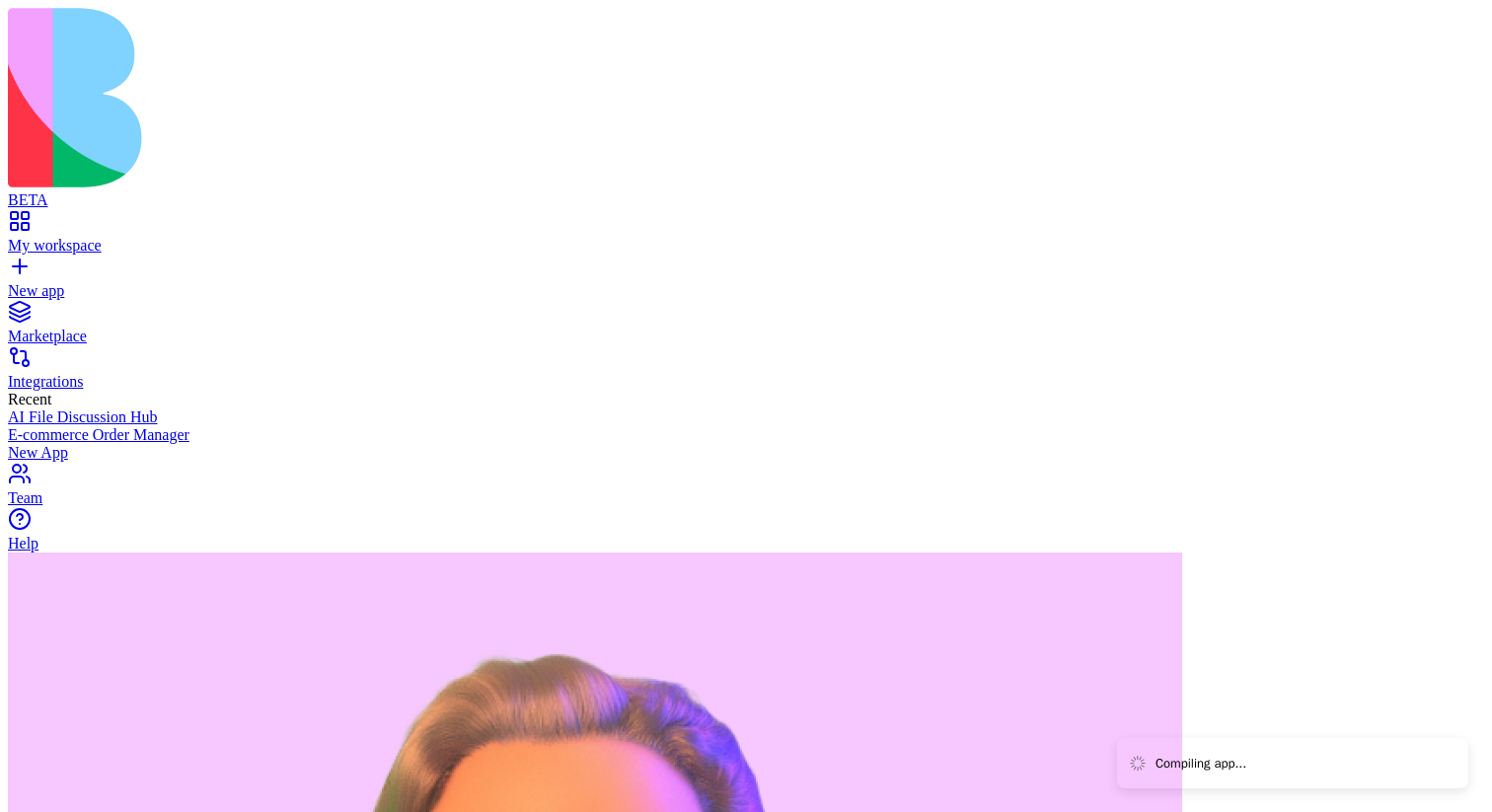 type 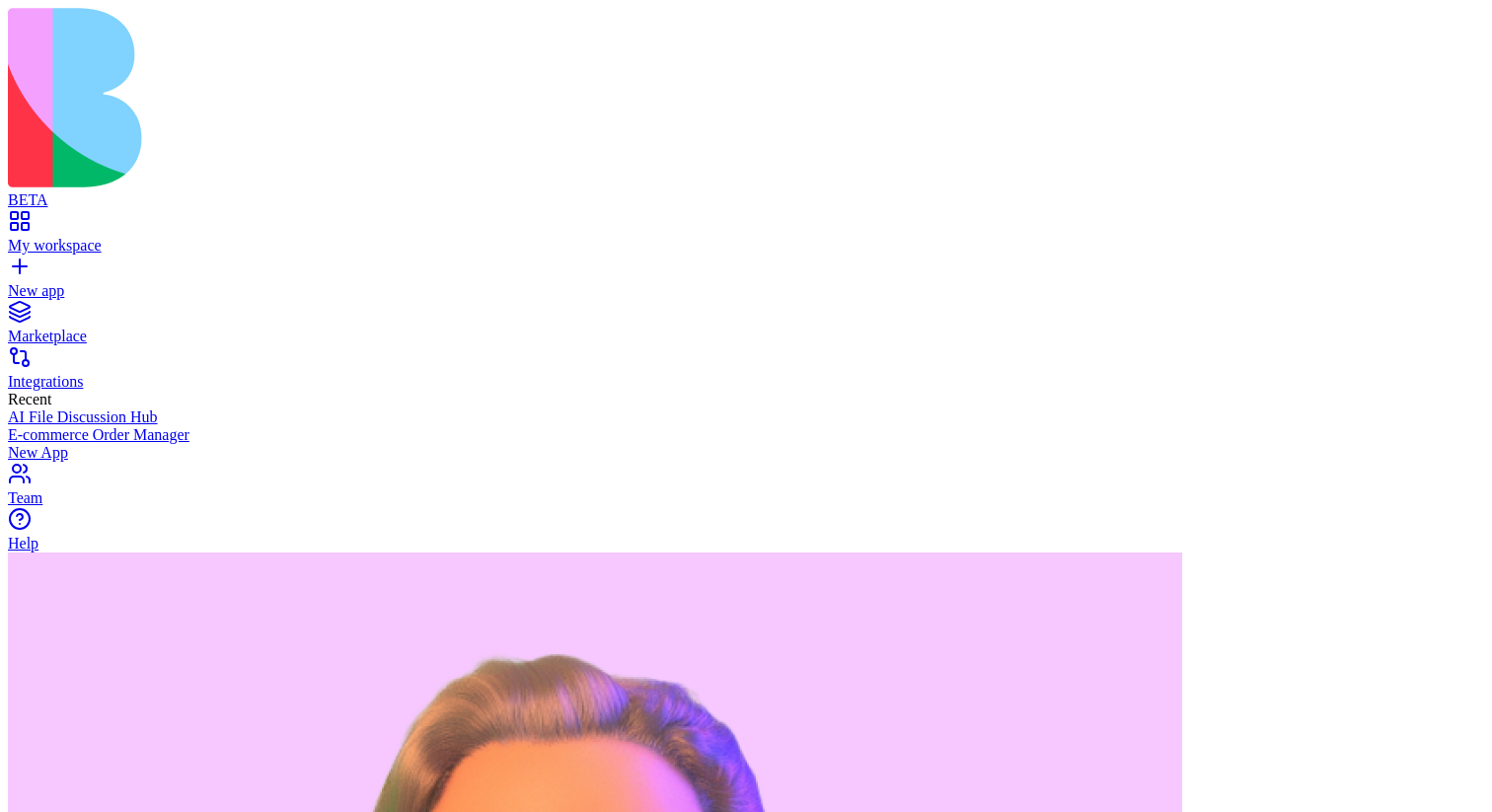 scroll, scrollTop: 0, scrollLeft: 0, axis: both 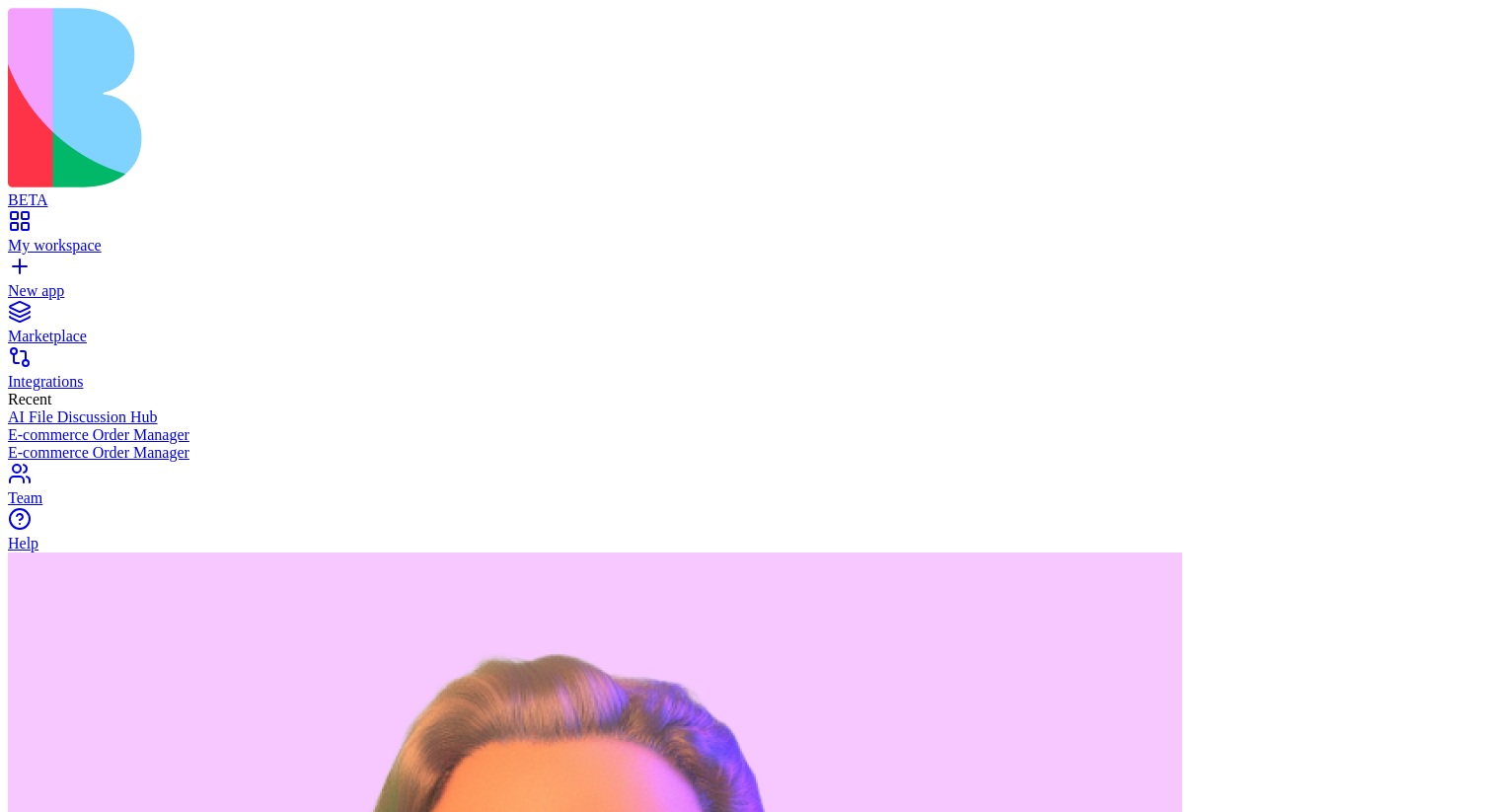 click on "Jan 15, 2025" at bounding box center (699, 8284) 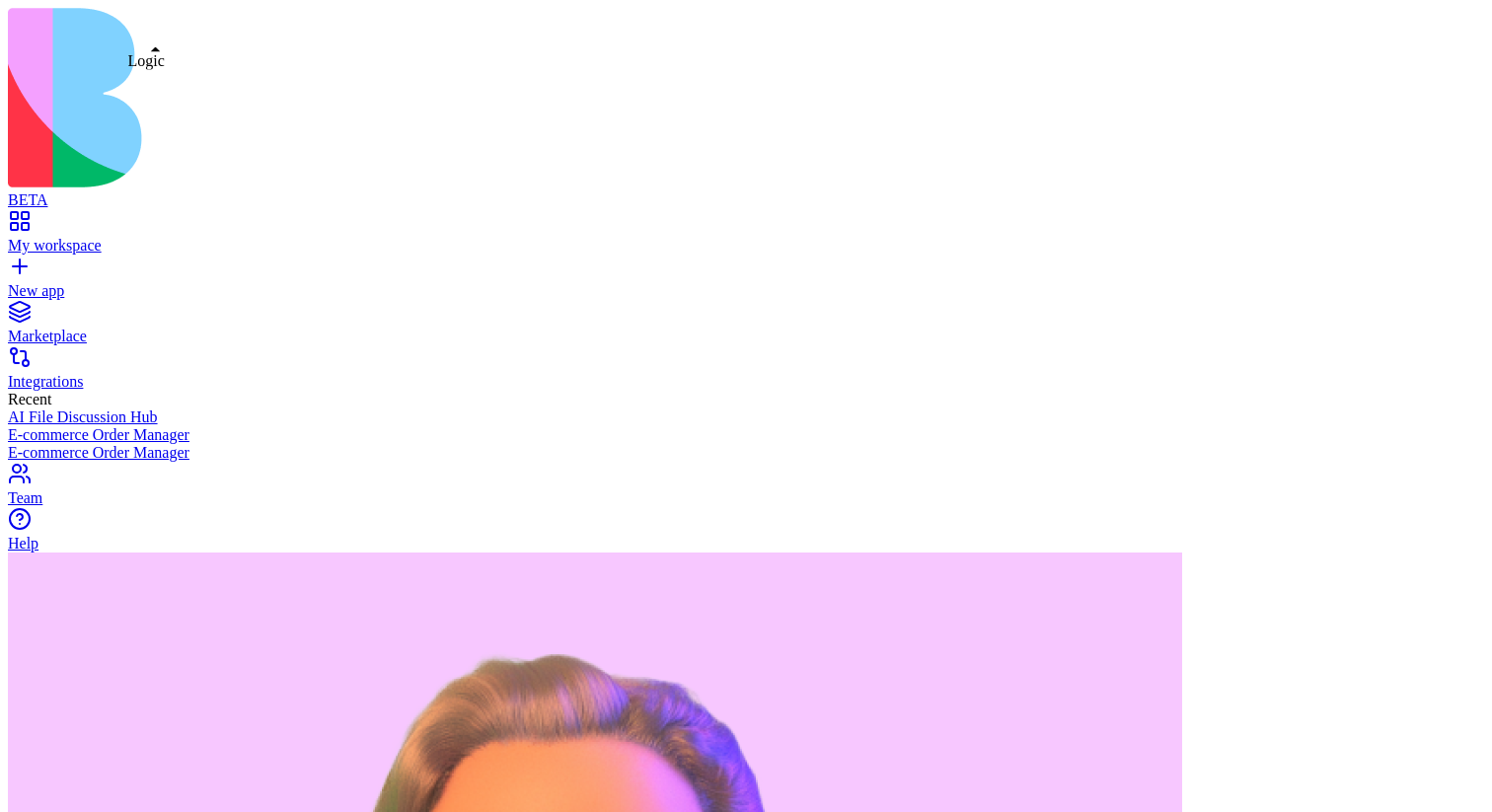 click at bounding box center (32, 1468) 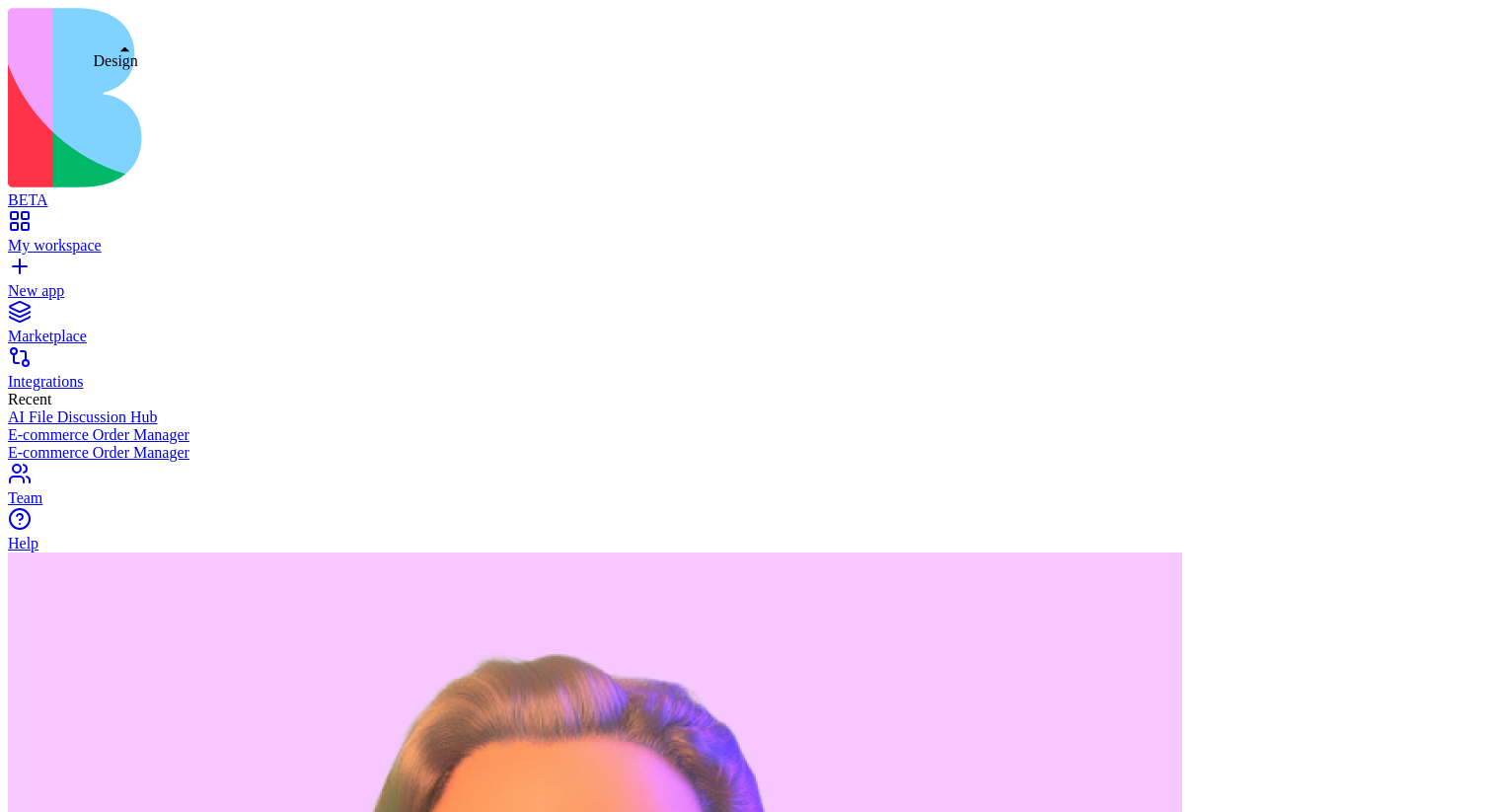 click at bounding box center [32, 1436] 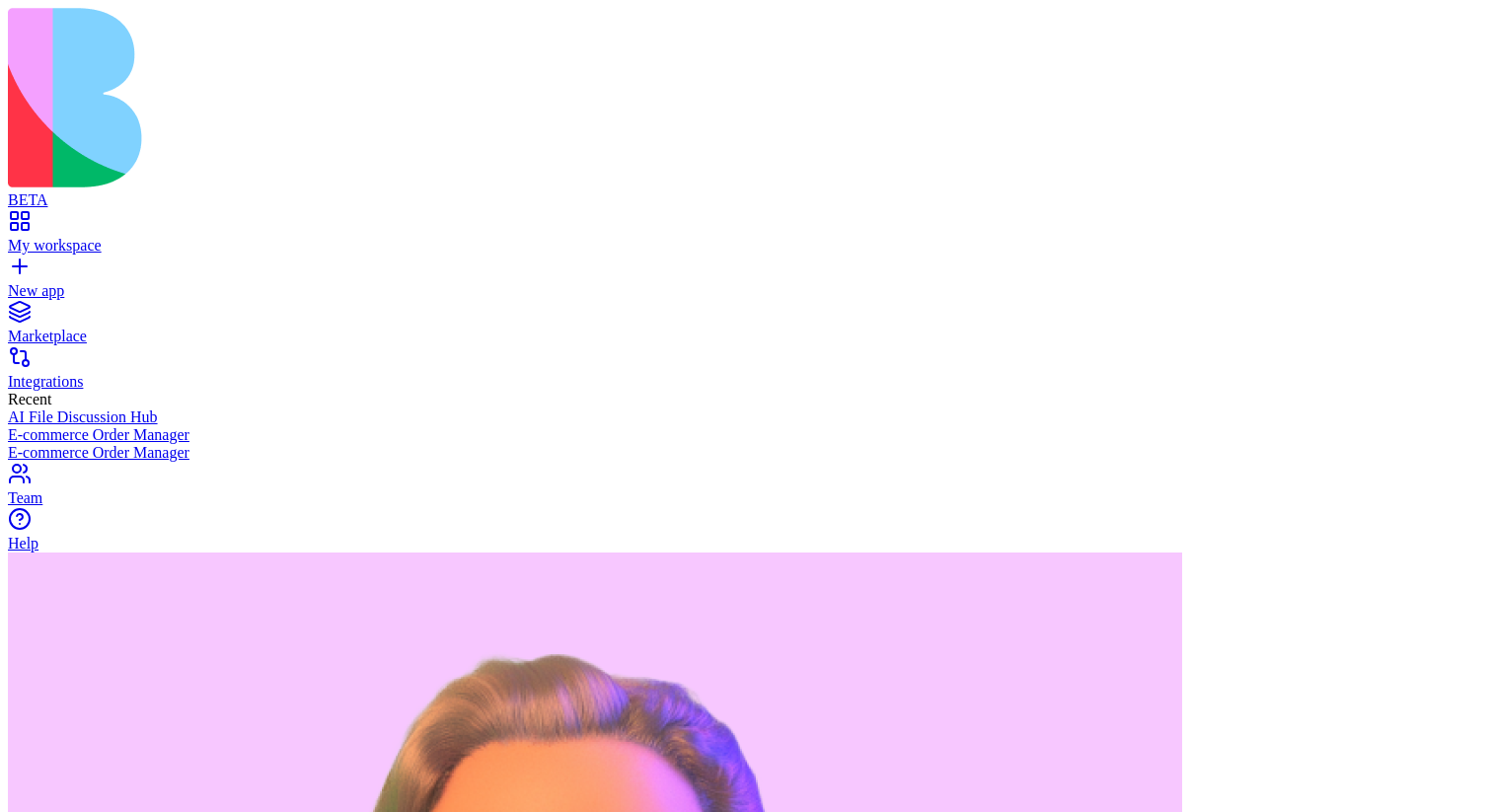 scroll, scrollTop: 0, scrollLeft: 0, axis: both 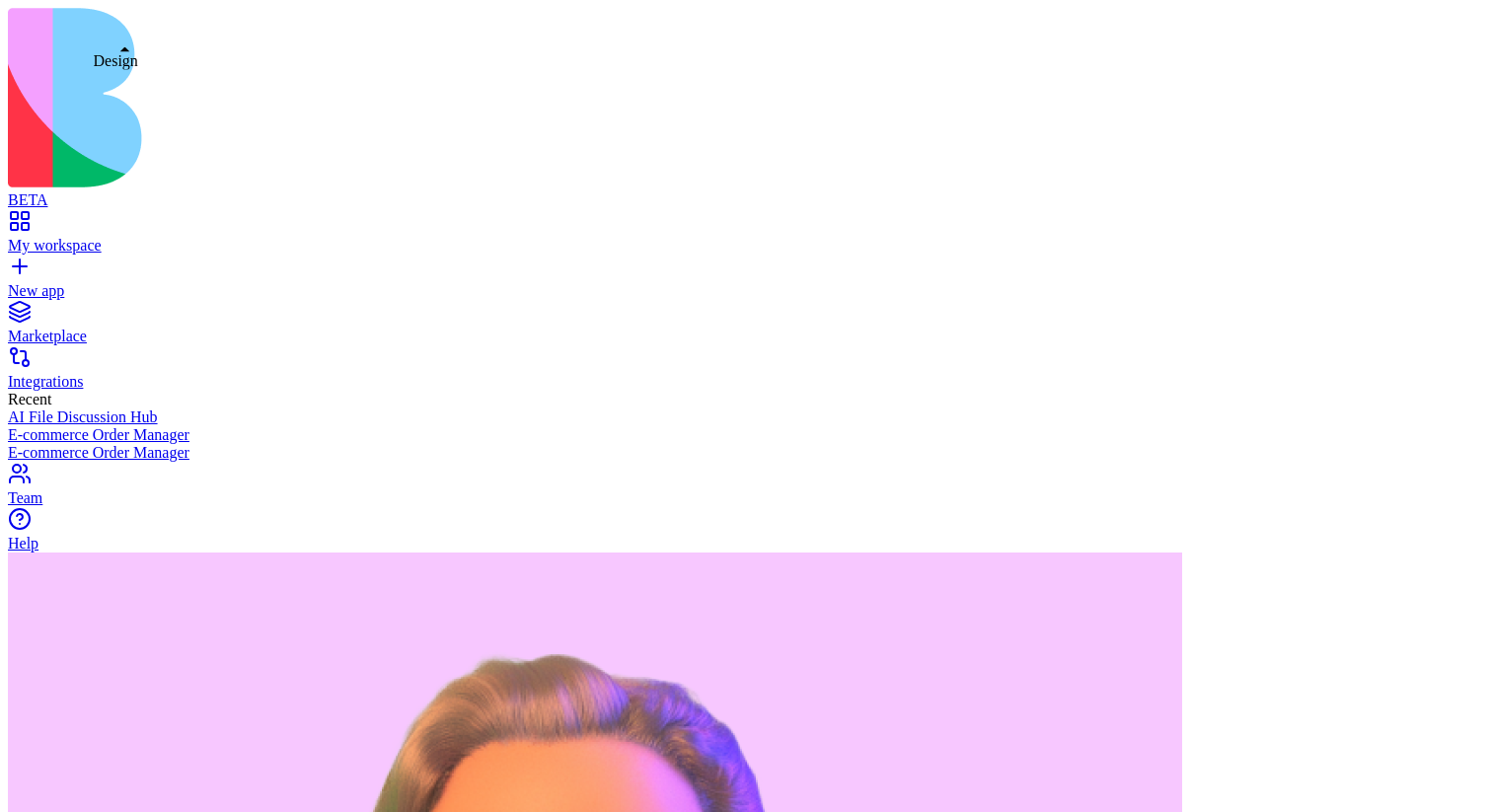 click at bounding box center (783, 2088) 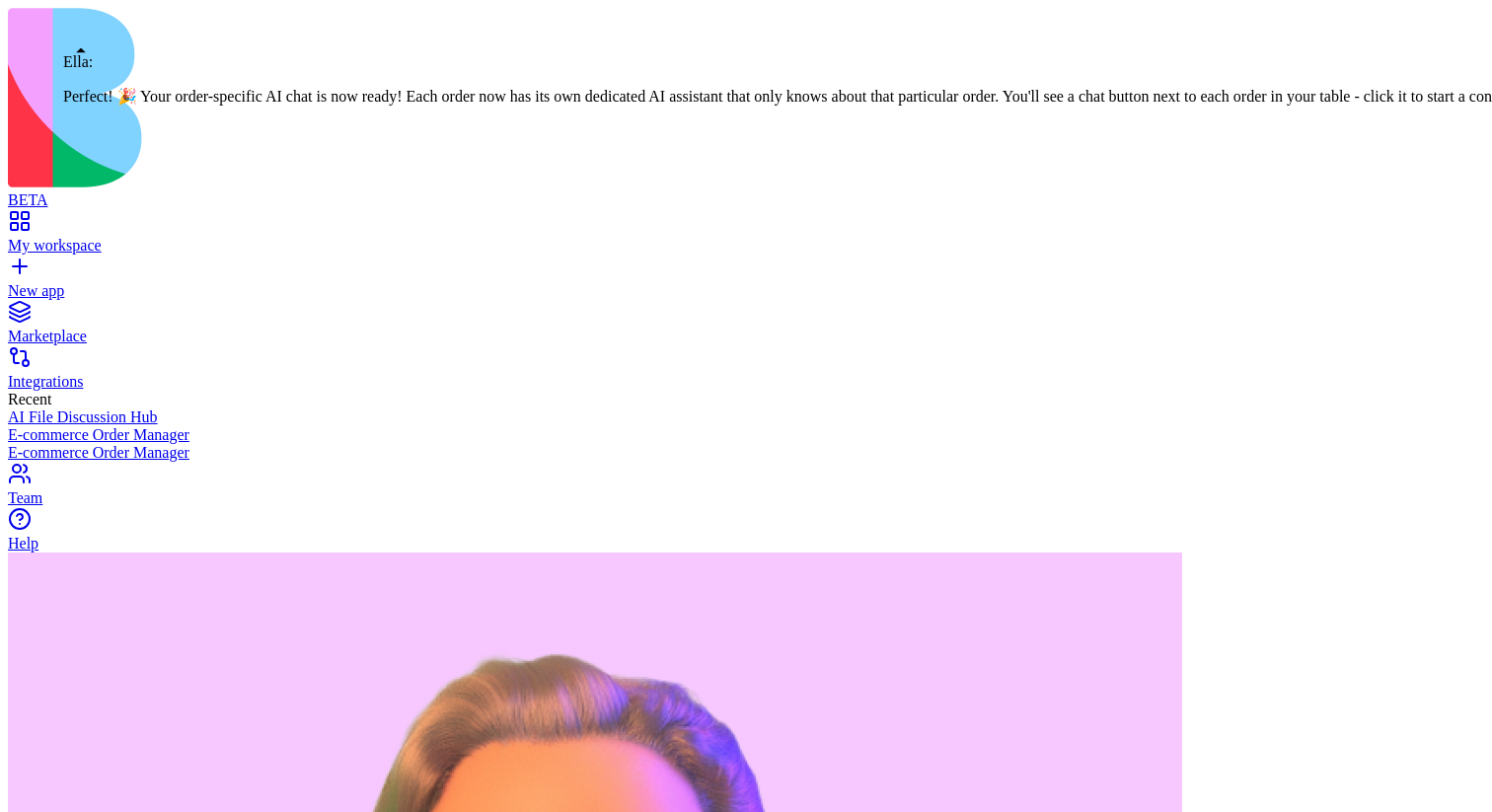 click at bounding box center [16, 1399] 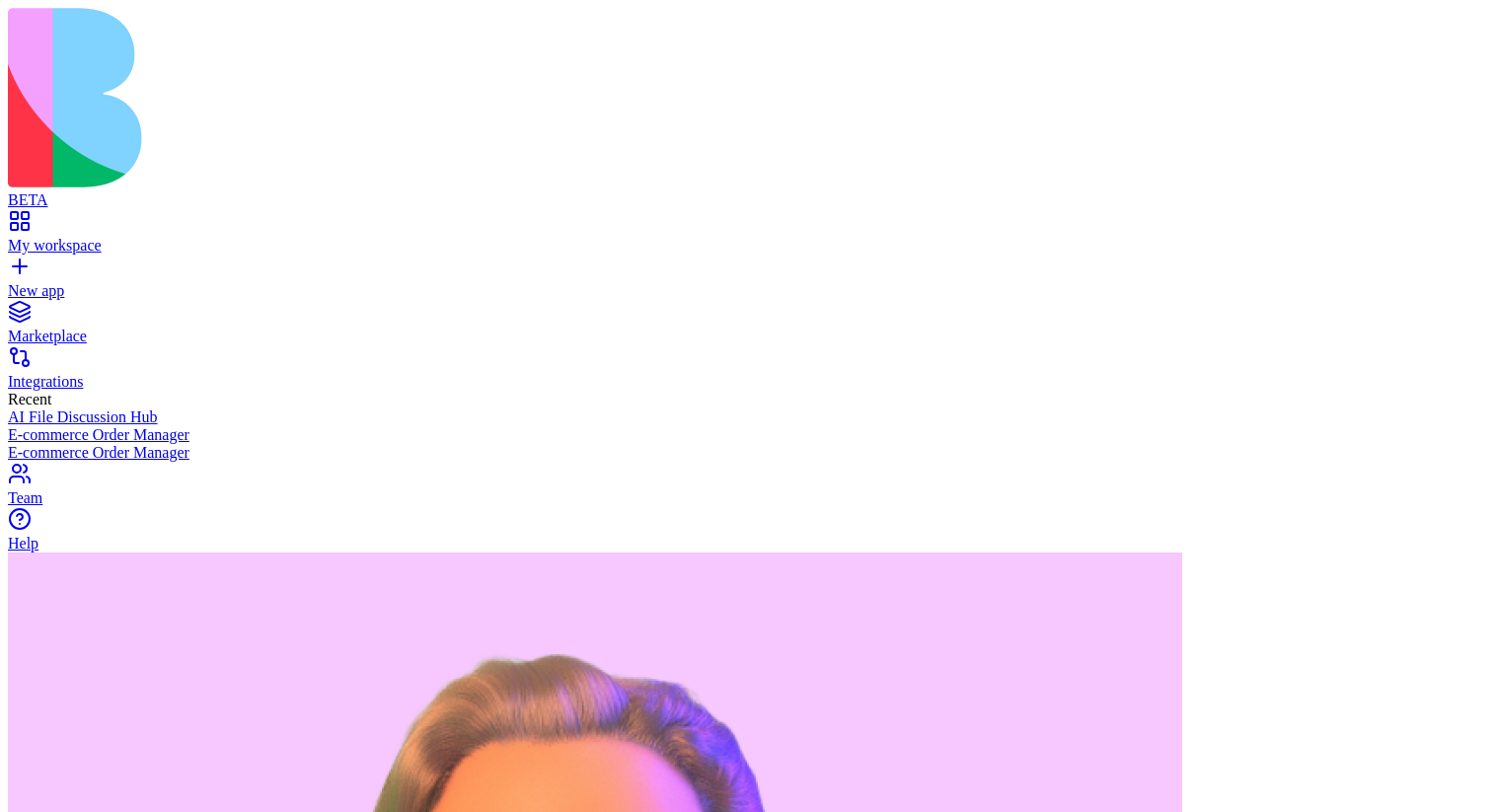 scroll, scrollTop: 825, scrollLeft: 0, axis: vertical 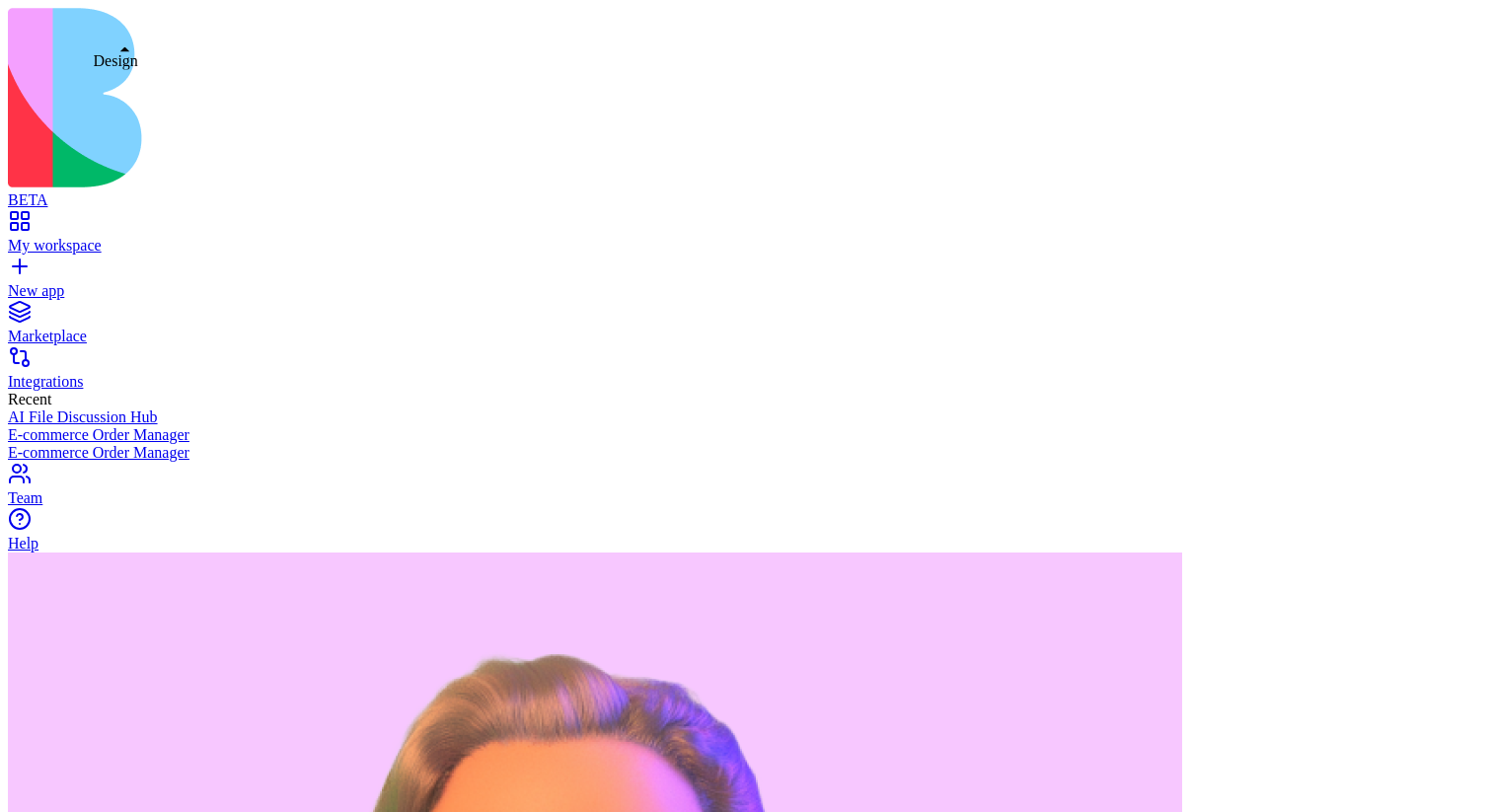 click at bounding box center [746, 1459] 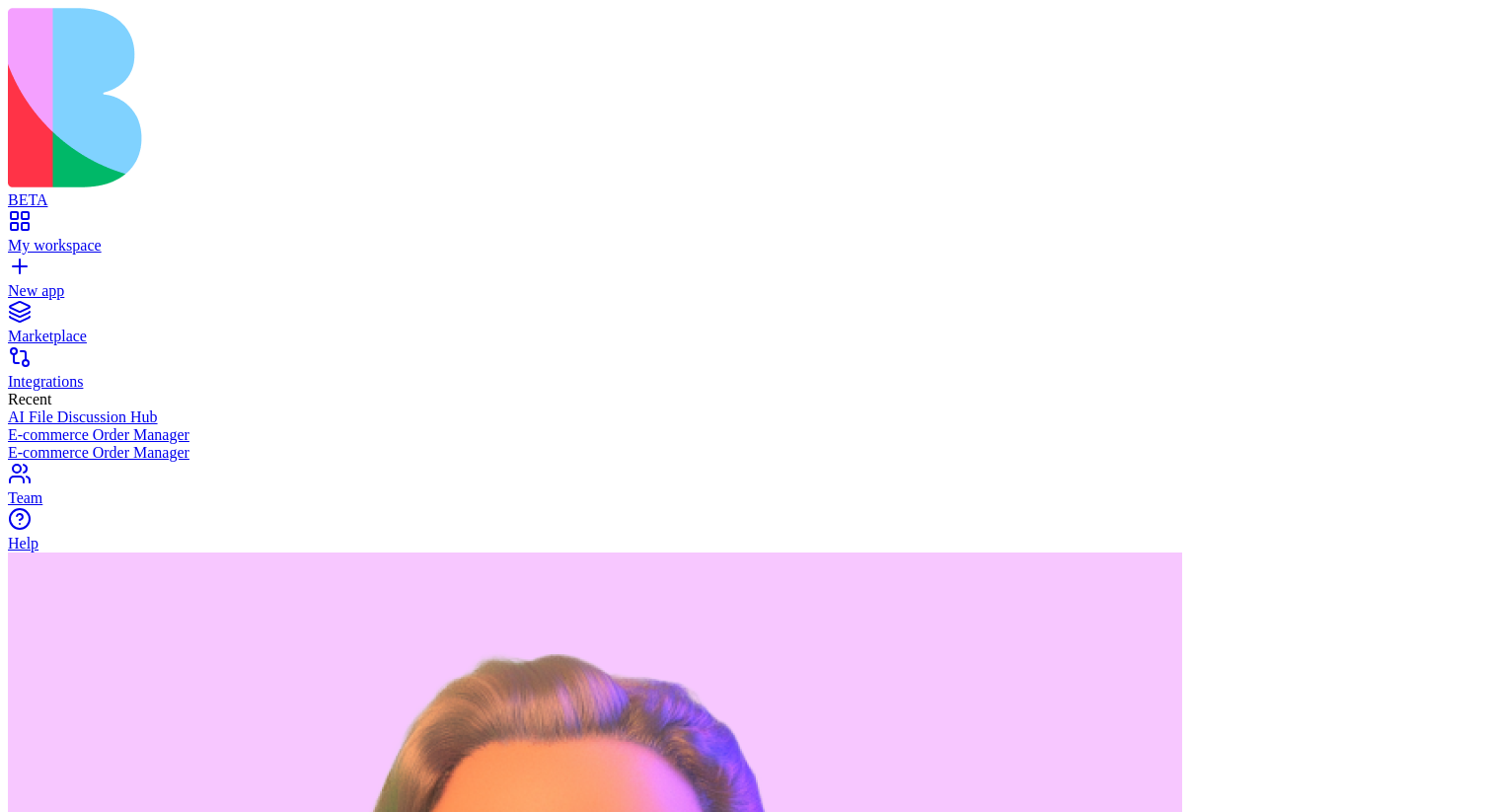 scroll, scrollTop: 0, scrollLeft: 0, axis: both 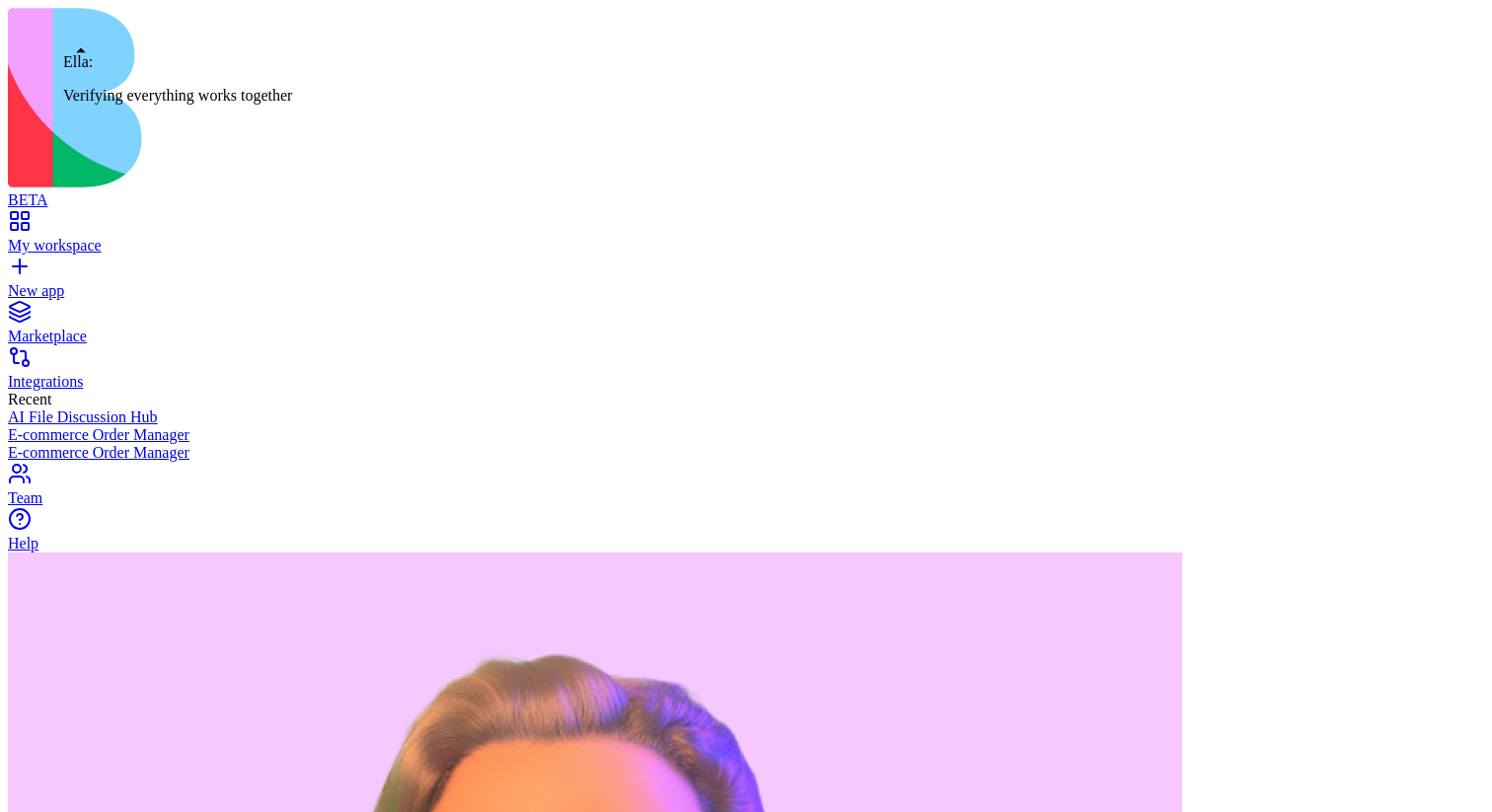 click at bounding box center (16, 1399) 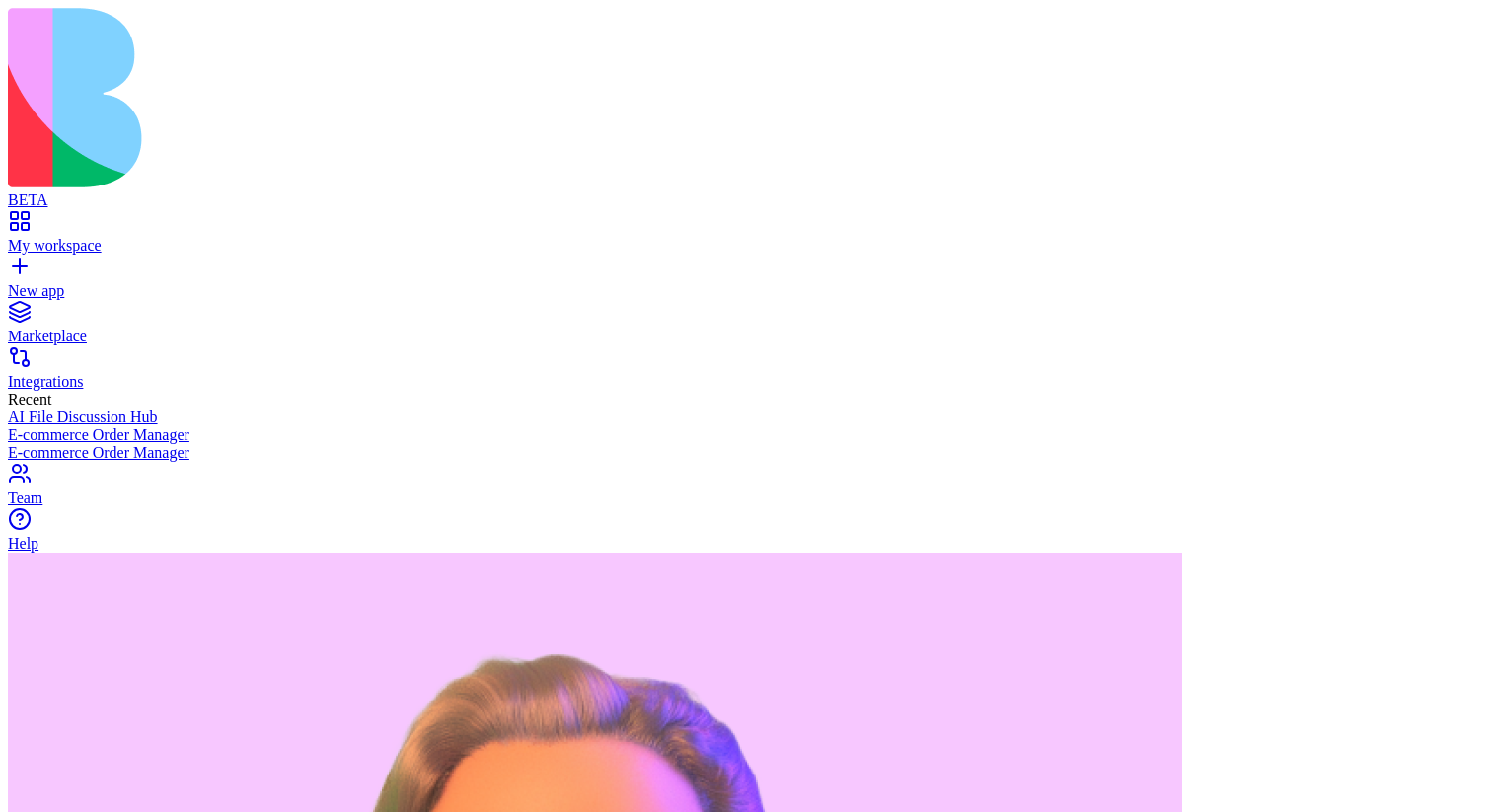 scroll, scrollTop: 1701, scrollLeft: 0, axis: vertical 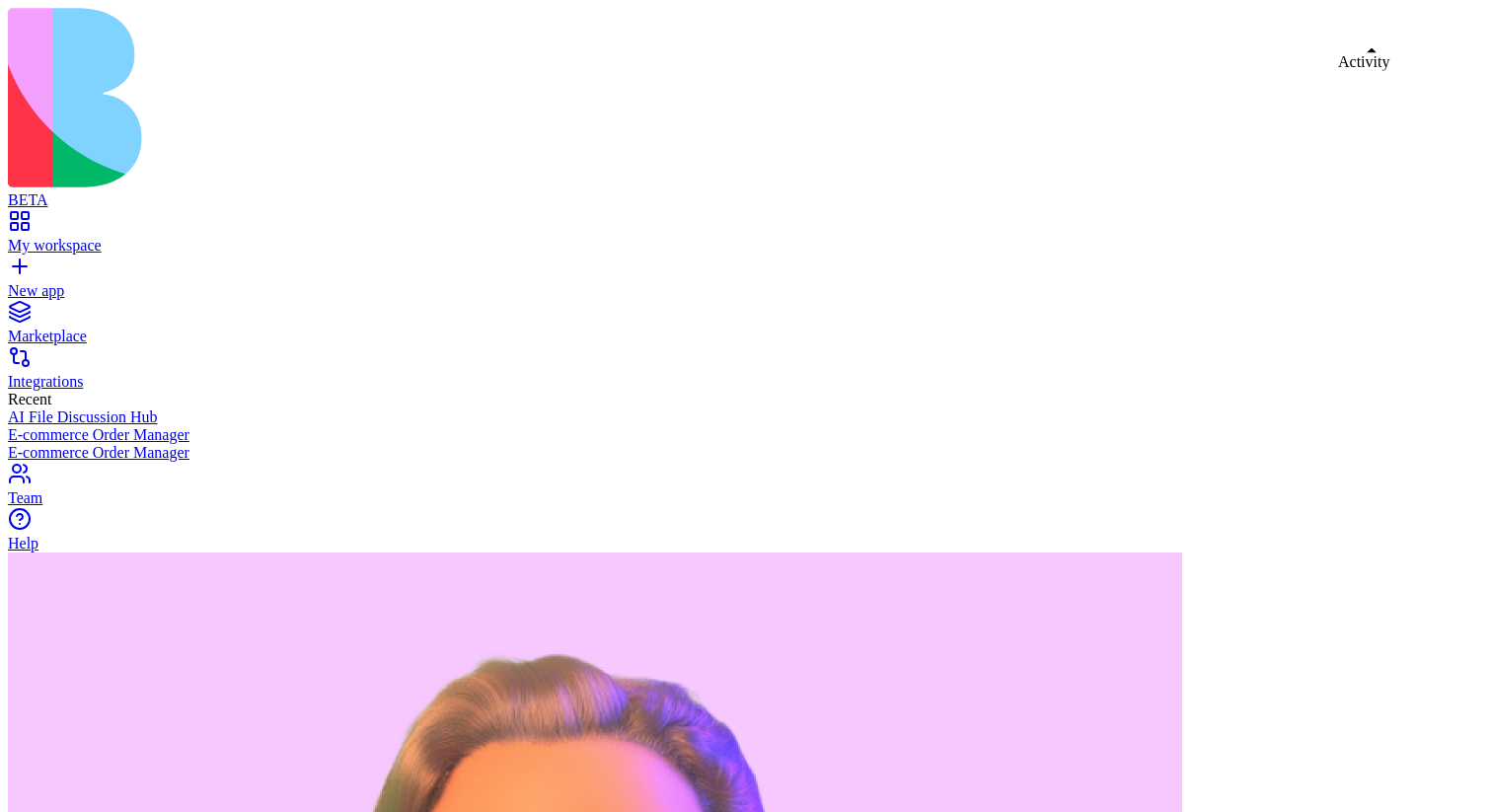 click at bounding box center [28, 1613] 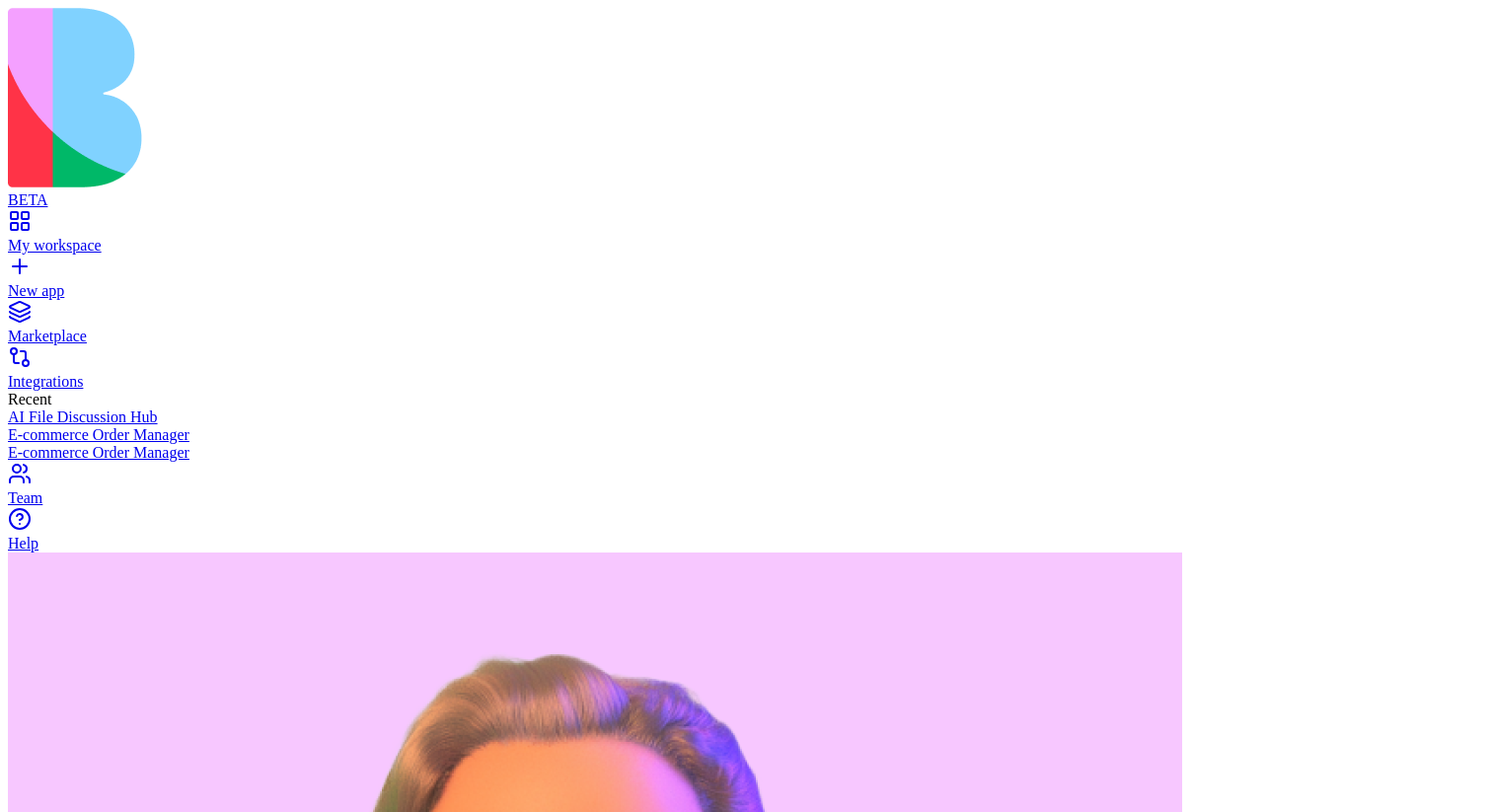click at bounding box center [28, 1862] 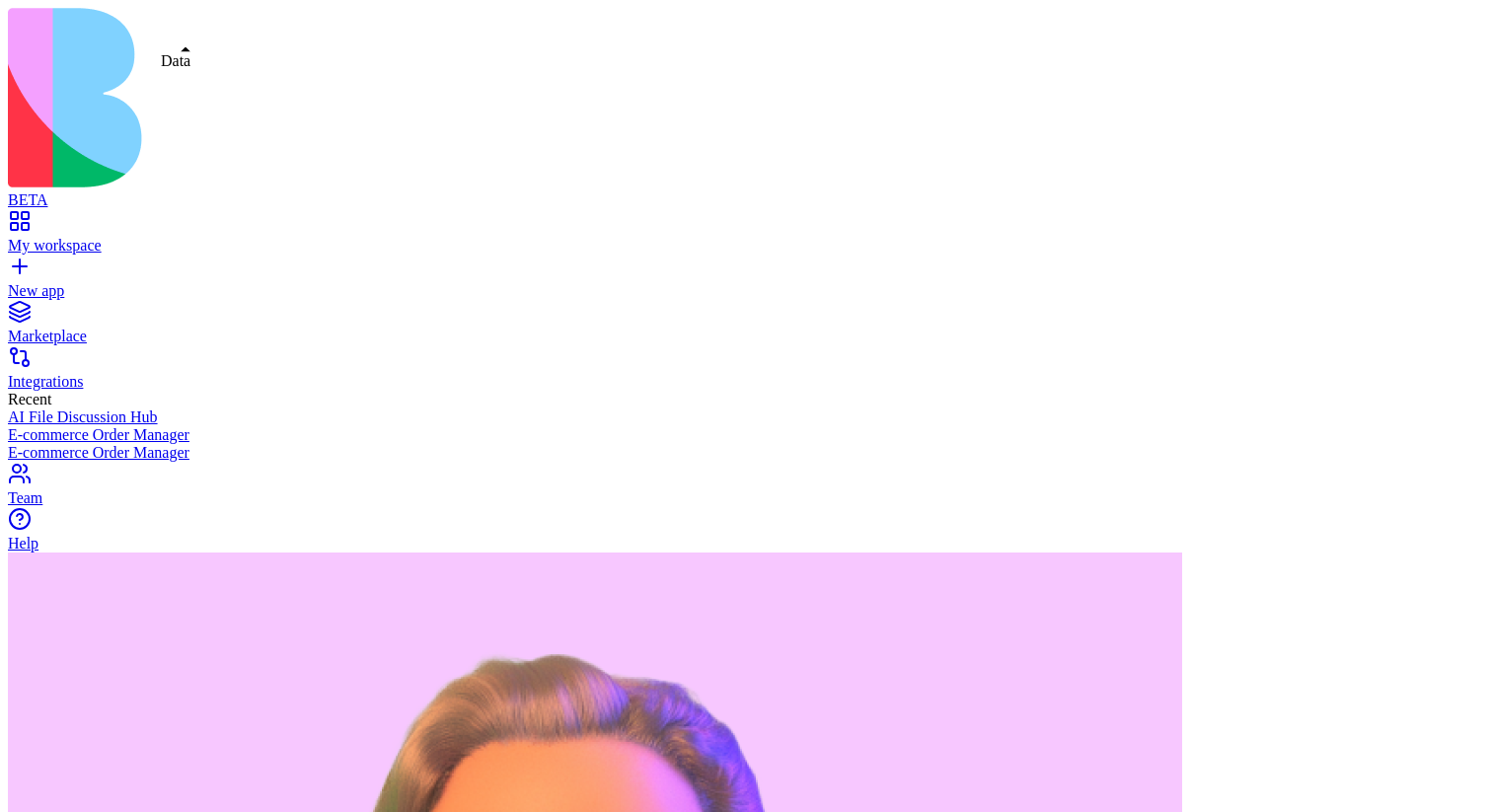 click at bounding box center (32, 1481) 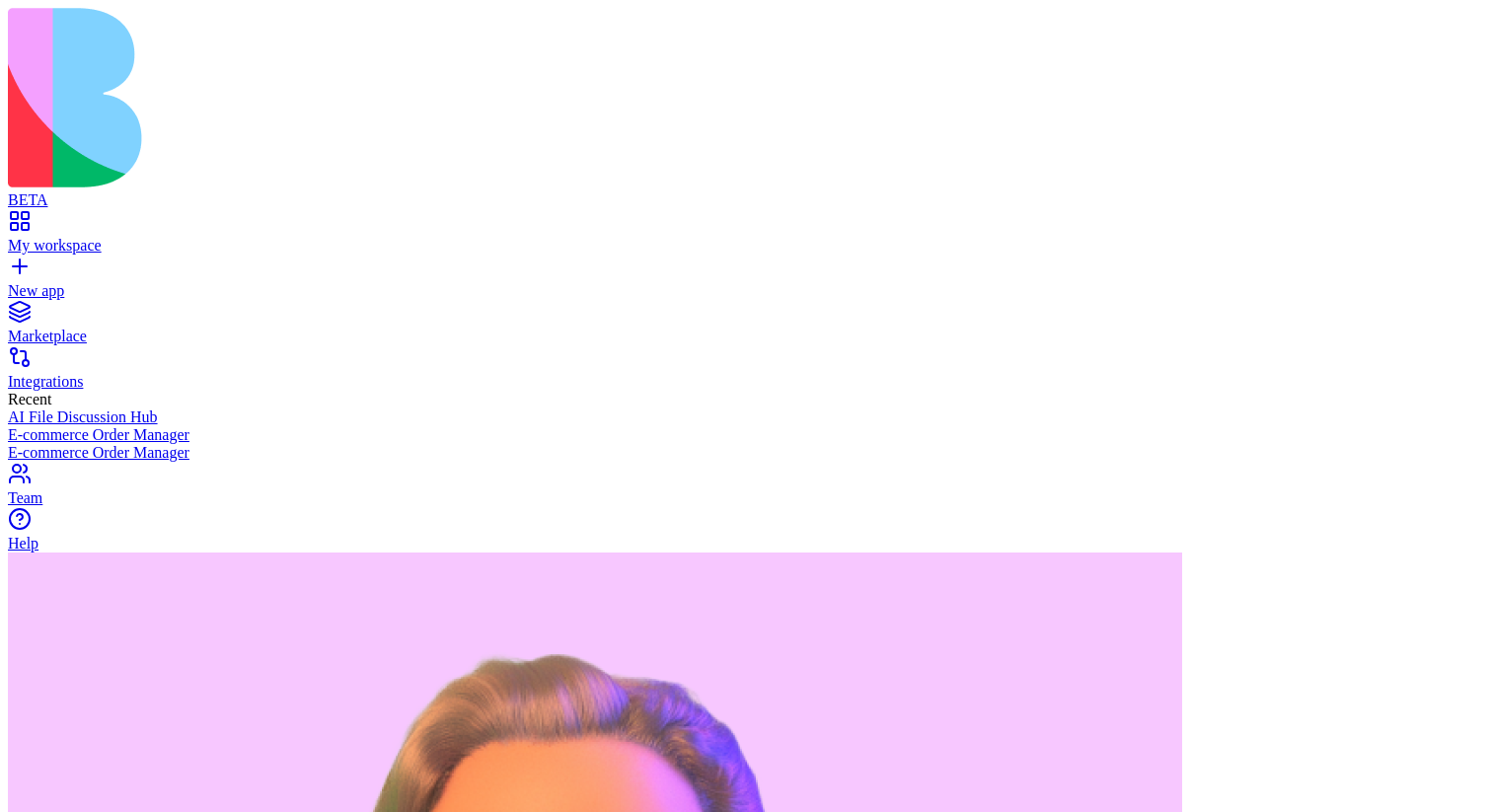 click at bounding box center (32, 1448) 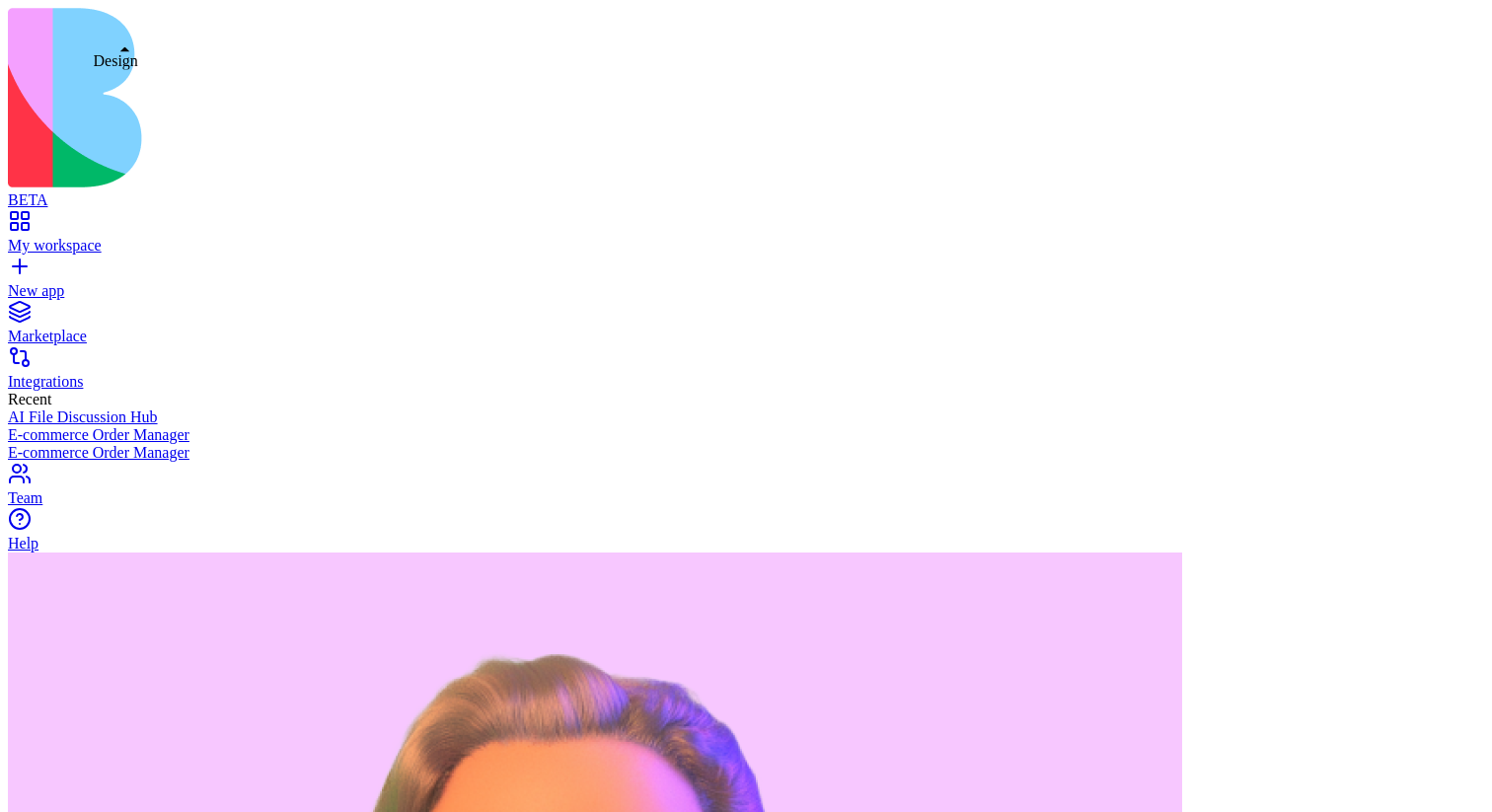click at bounding box center [32, 1421] 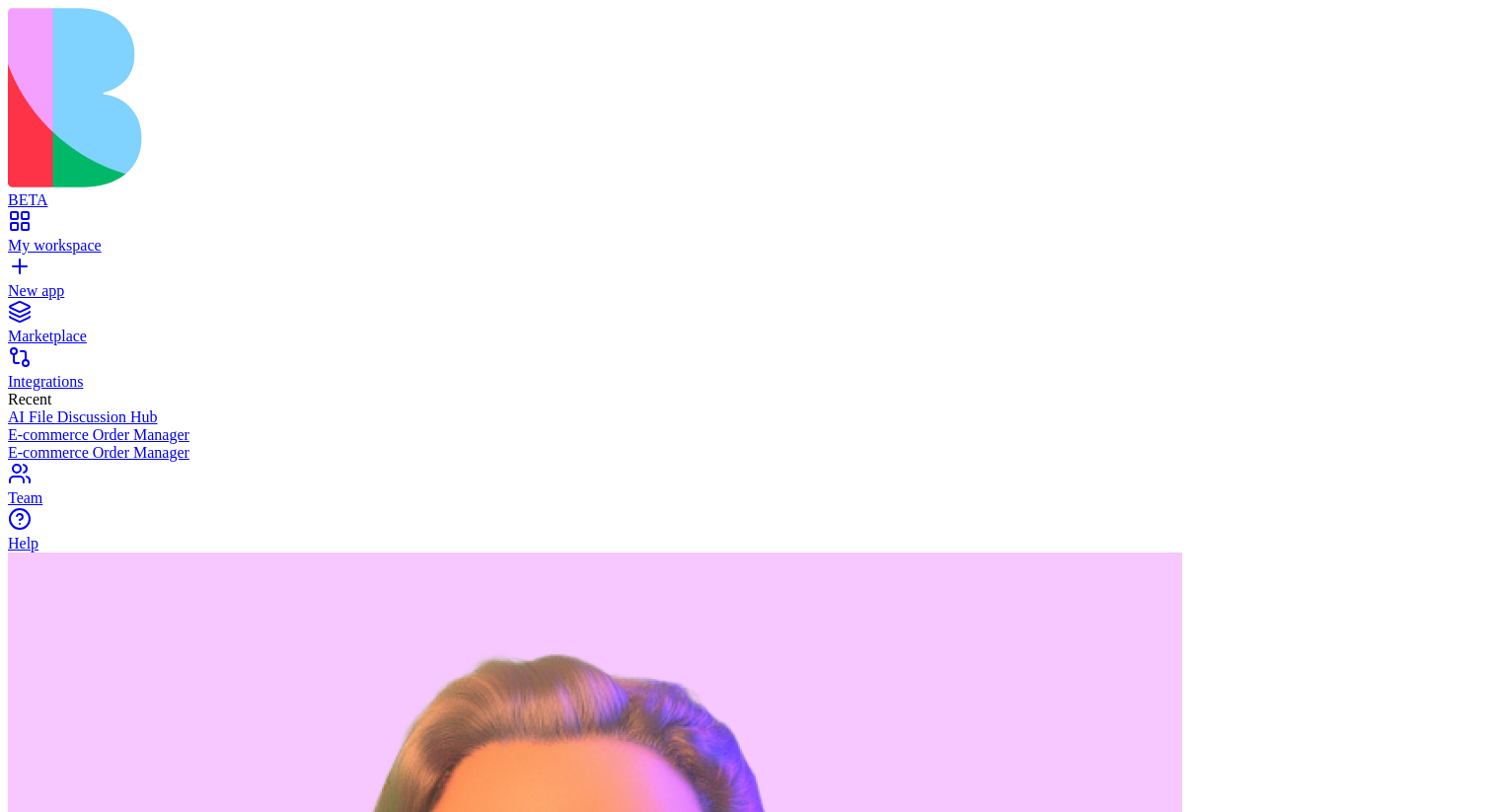 scroll, scrollTop: 0, scrollLeft: 0, axis: both 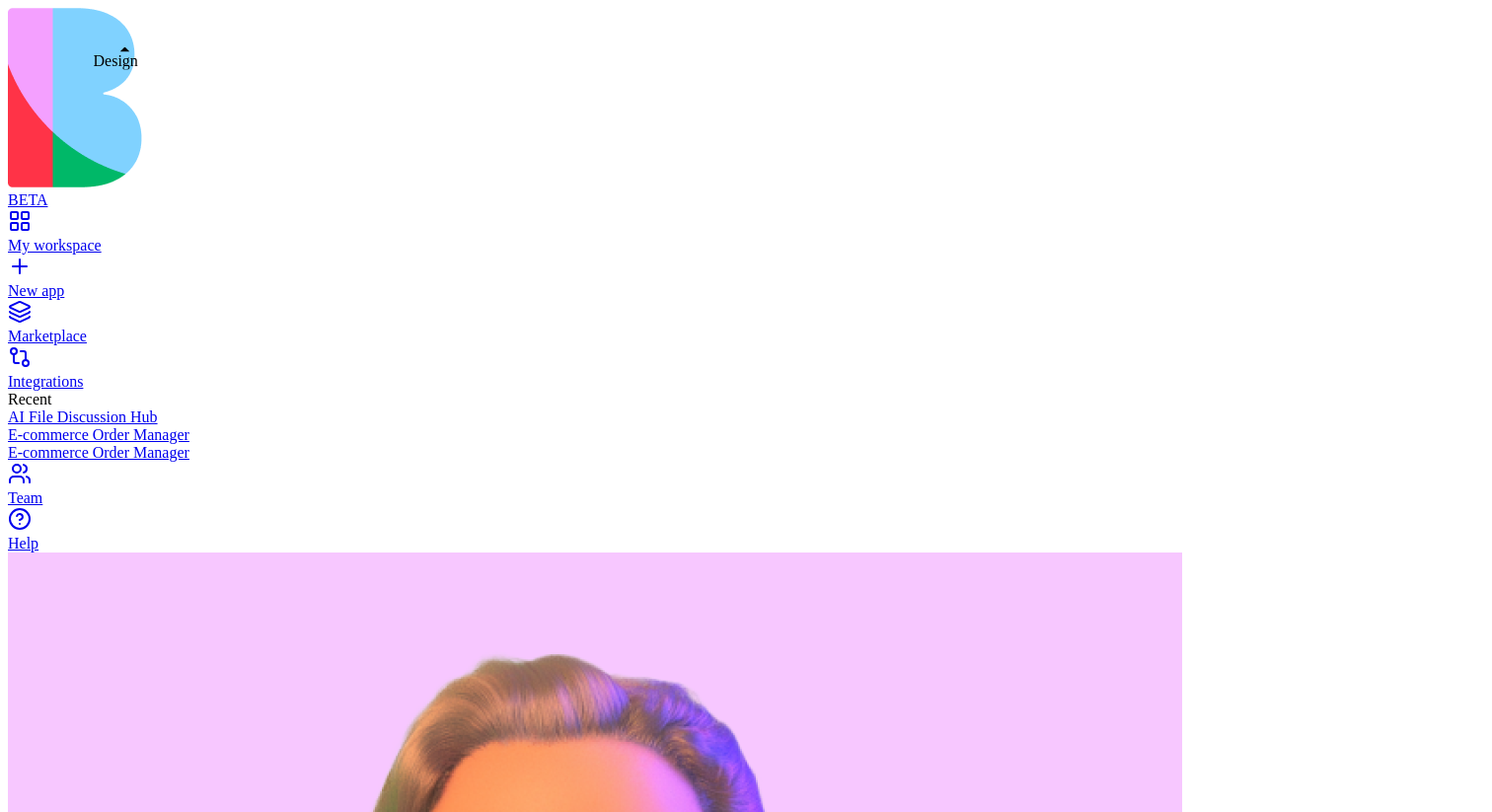 click at bounding box center (743, 2179) 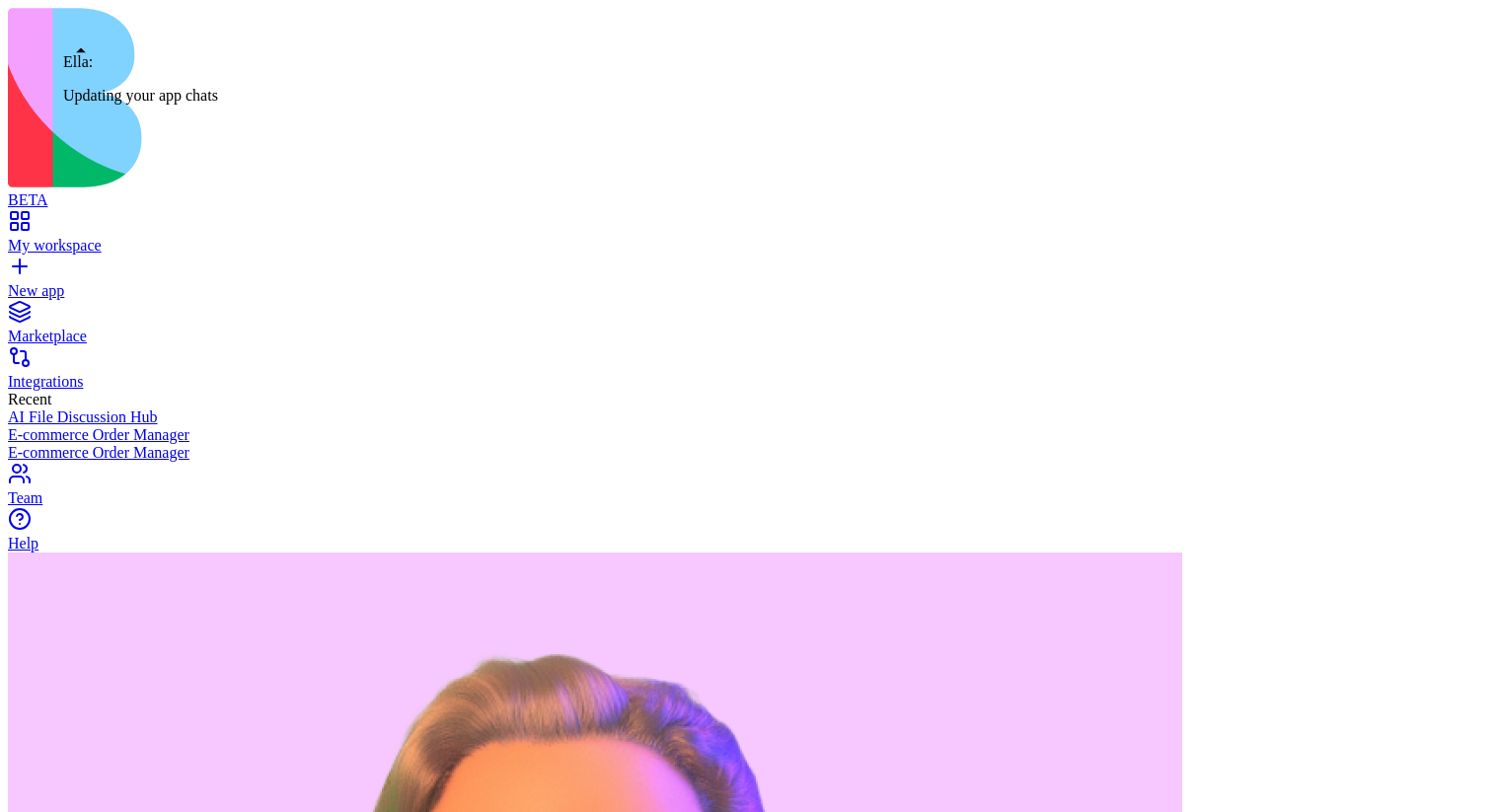click at bounding box center [16, 1399] 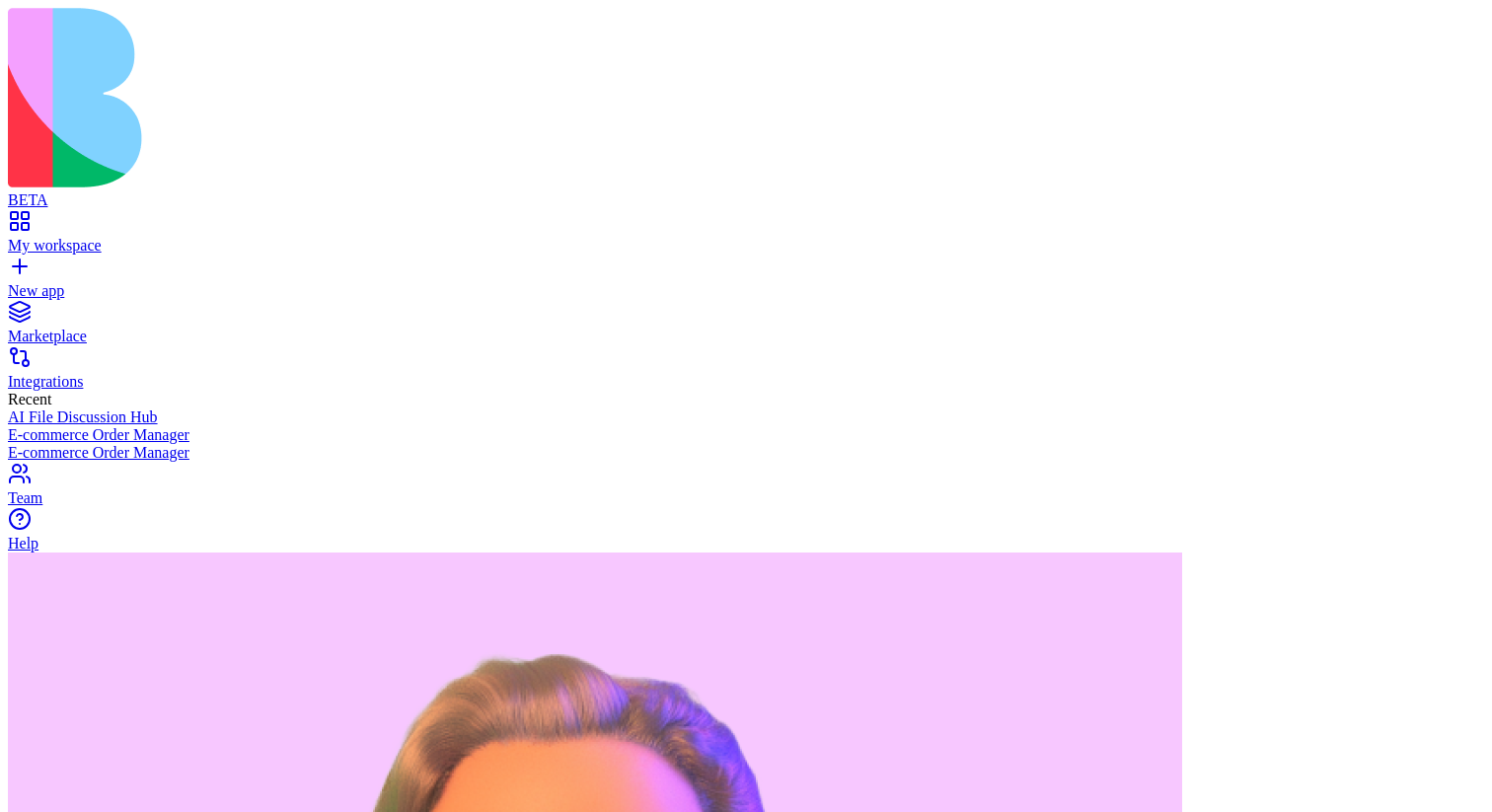 scroll, scrollTop: 2415, scrollLeft: 0, axis: vertical 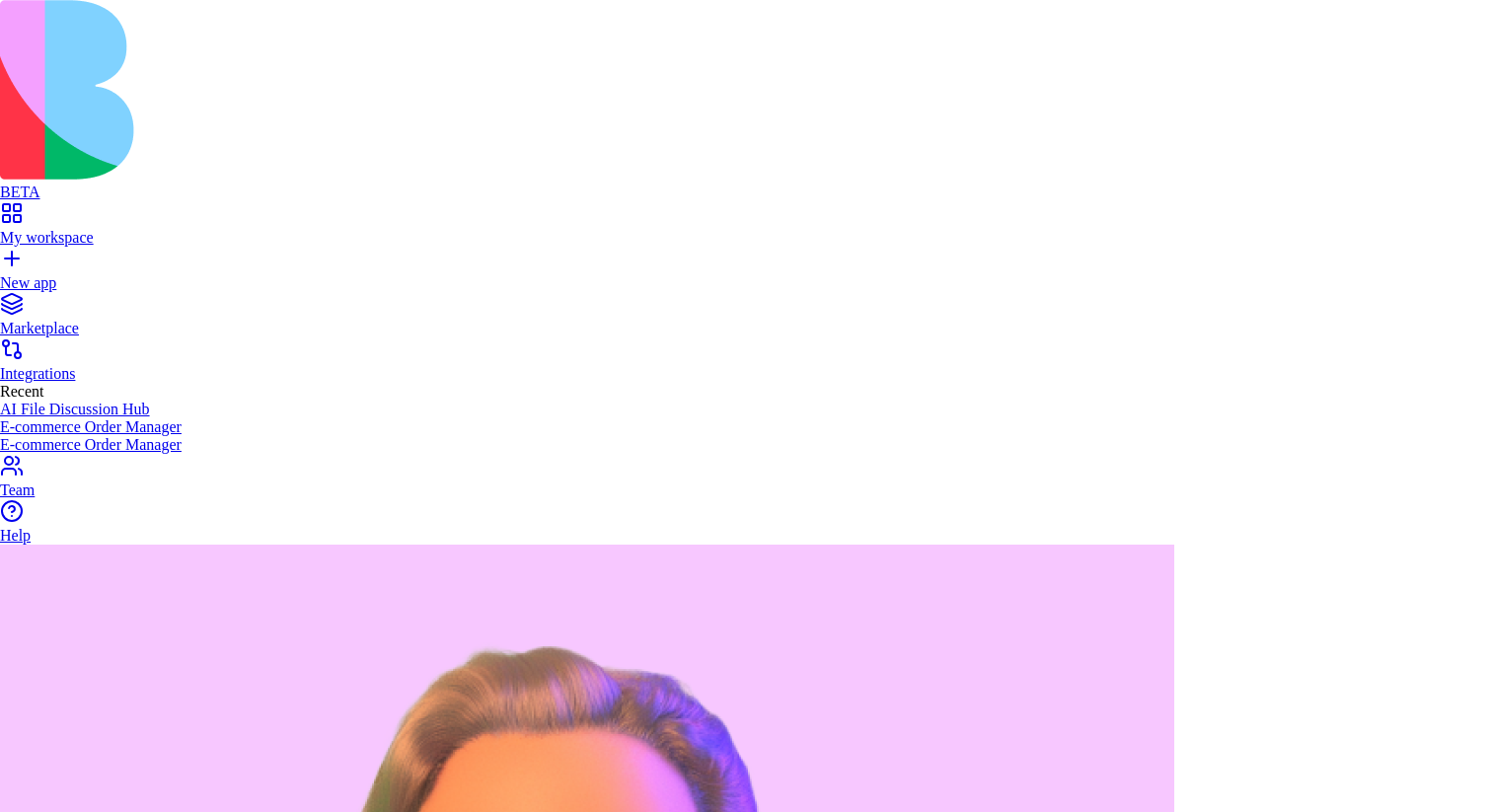 click on "Share App Team Members Publish External link Invited only (login required) Add specific emails below Anyone with the link (sign up required) Open to all, requires sign up to access Public - Anyone can access (no login) Open to all visitors External access (0) Invite Publish Settings Open Link Close" at bounding box center (746, 24026) 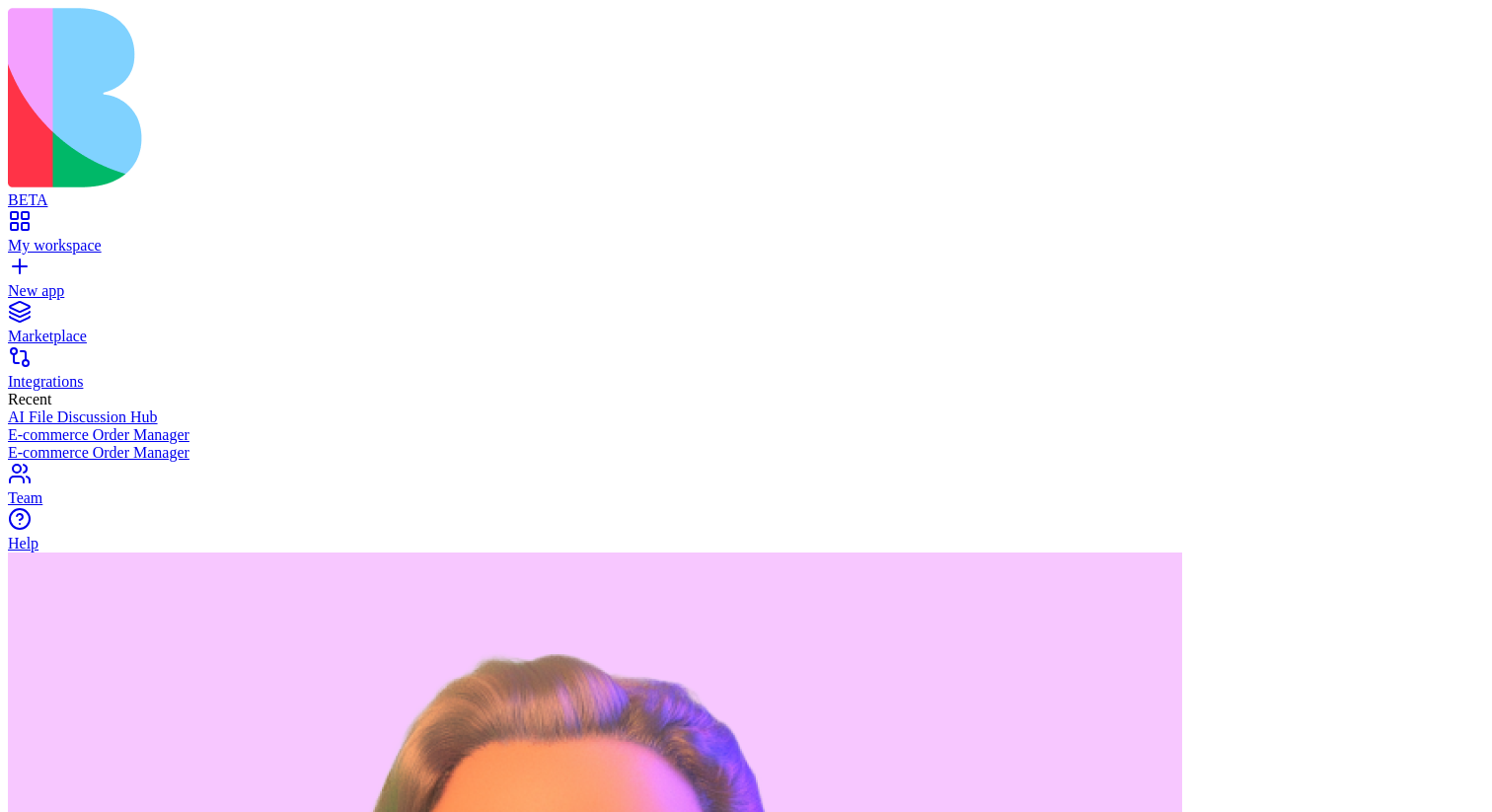 click at bounding box center (155, 22291) 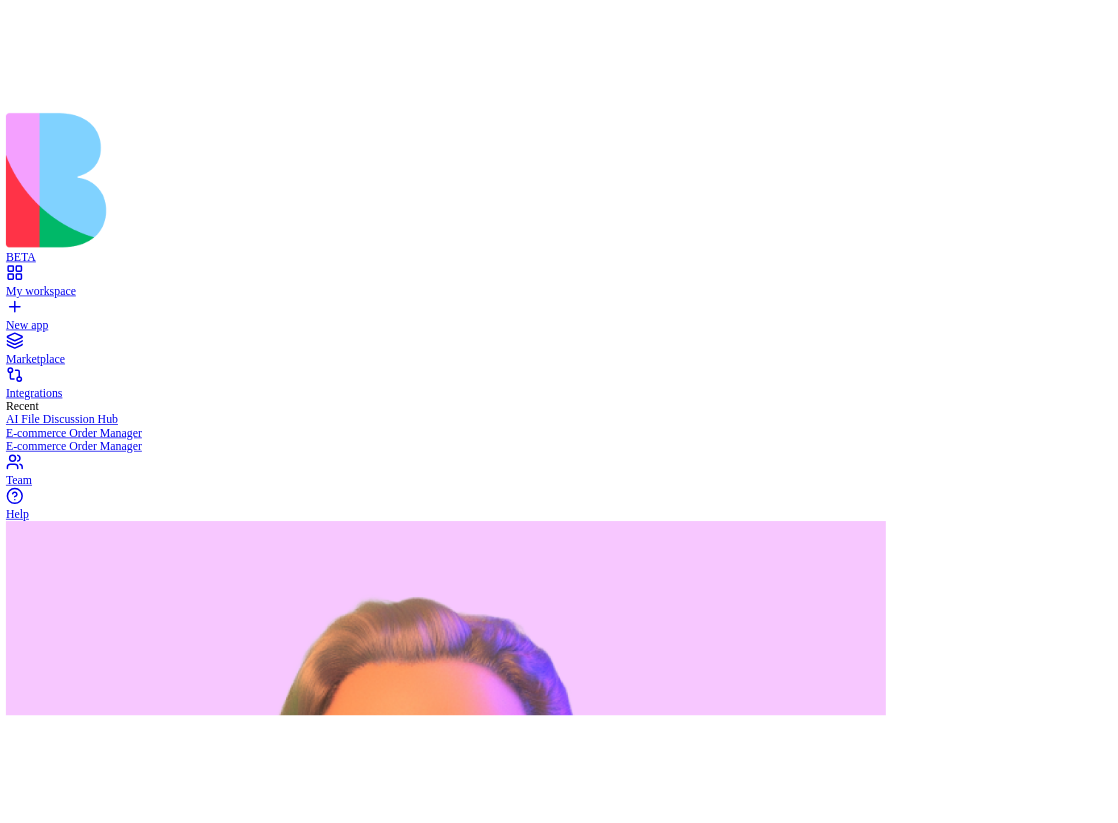 scroll, scrollTop: 1224, scrollLeft: 0, axis: vertical 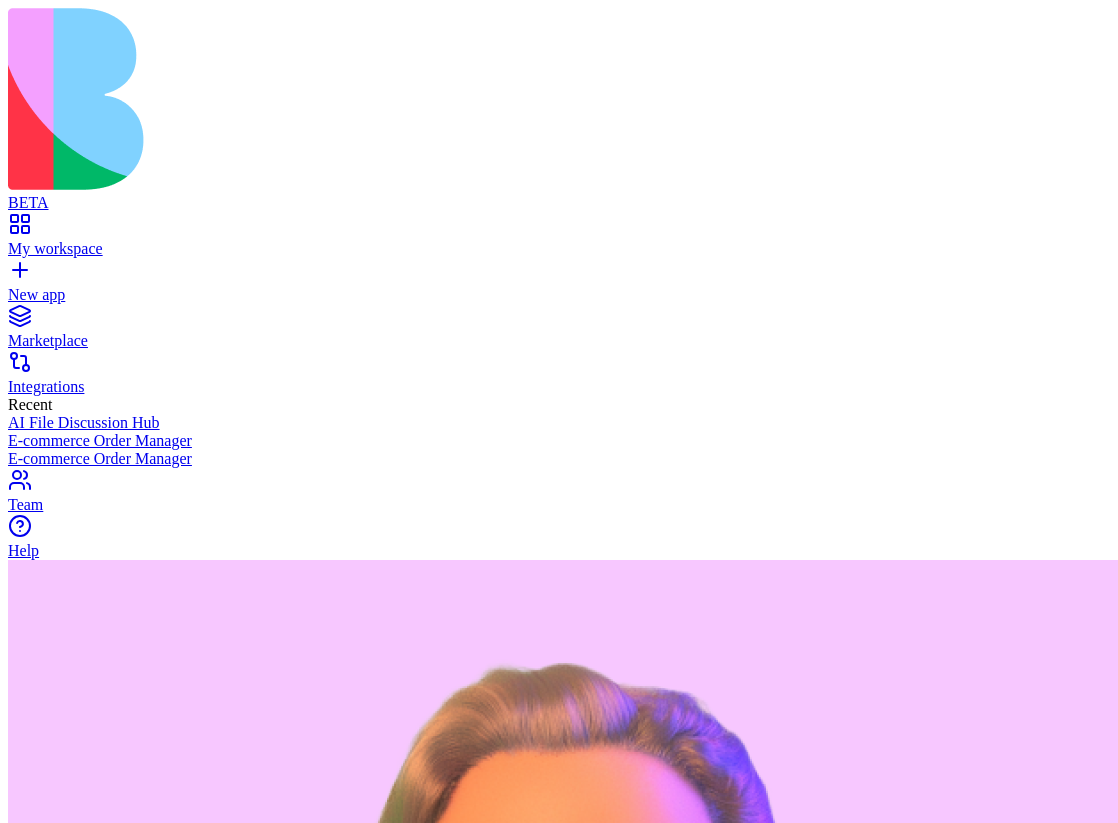 click at bounding box center [863, 2115] 